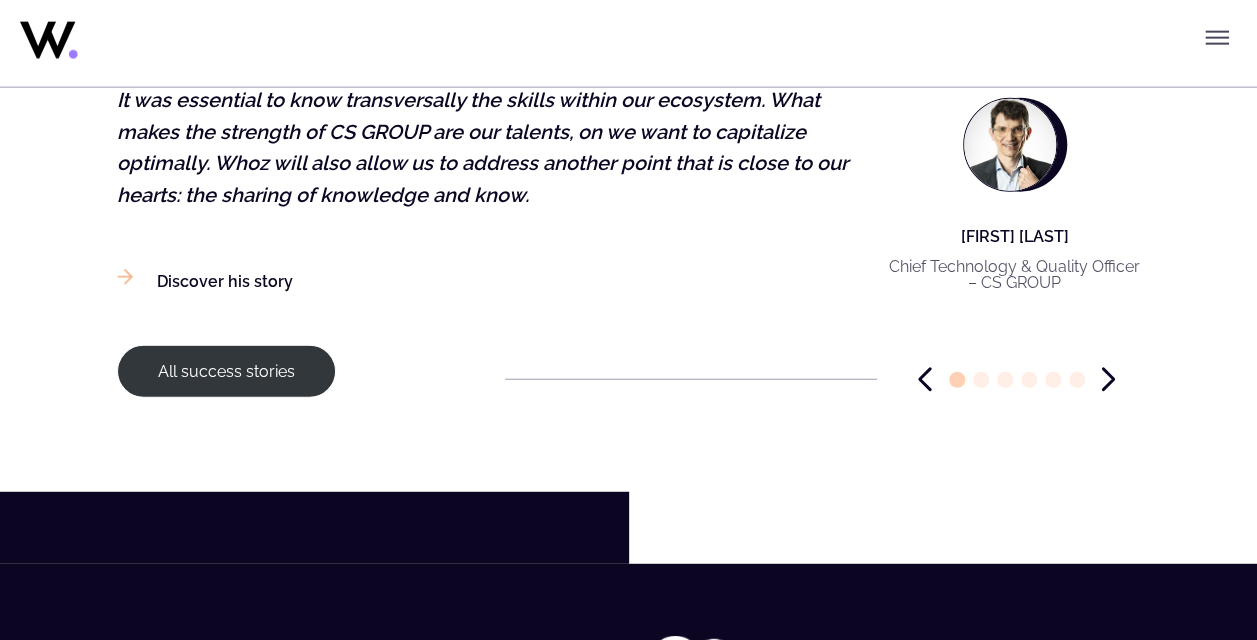 scroll, scrollTop: 2400, scrollLeft: 0, axis: vertical 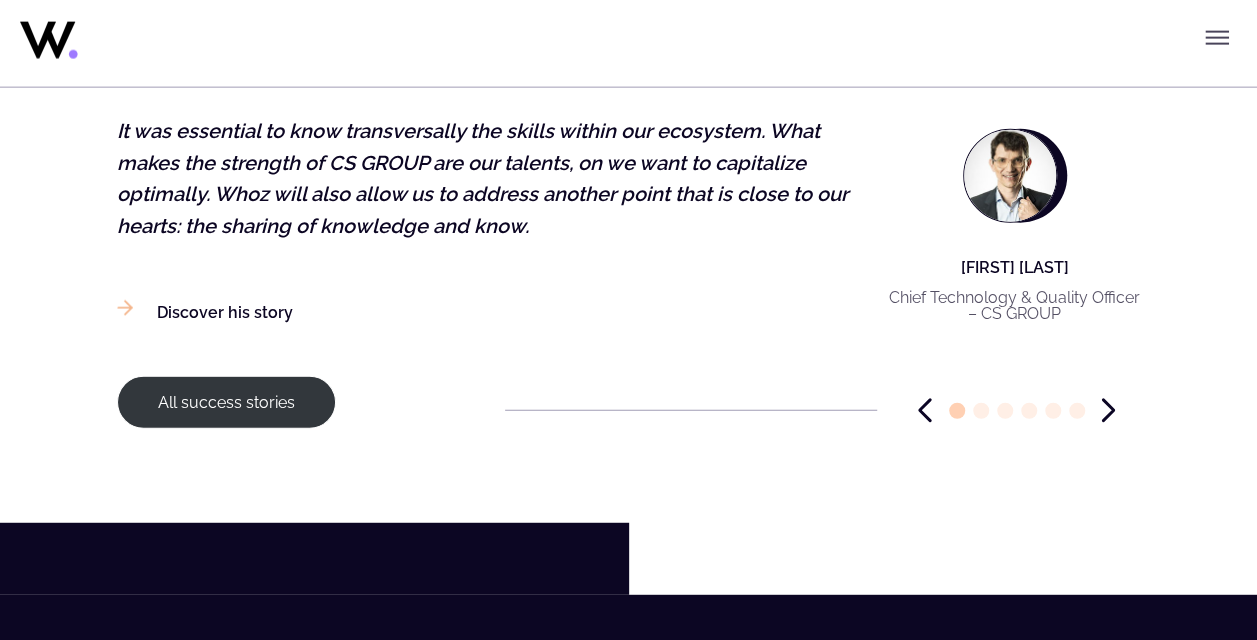 click 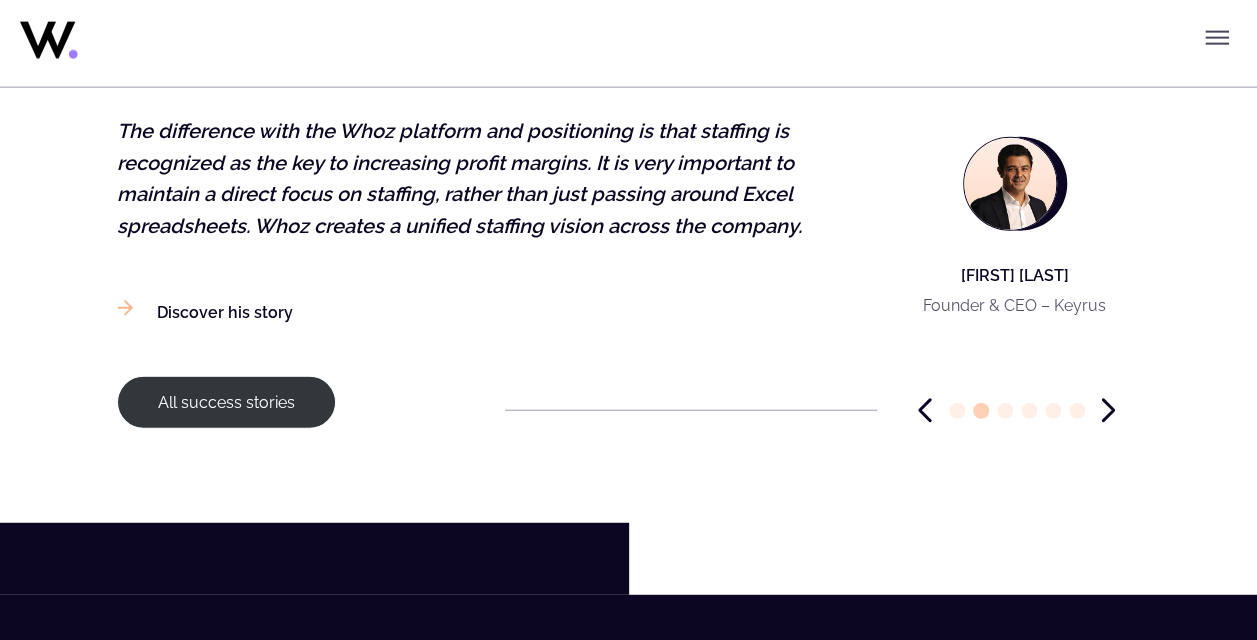 click 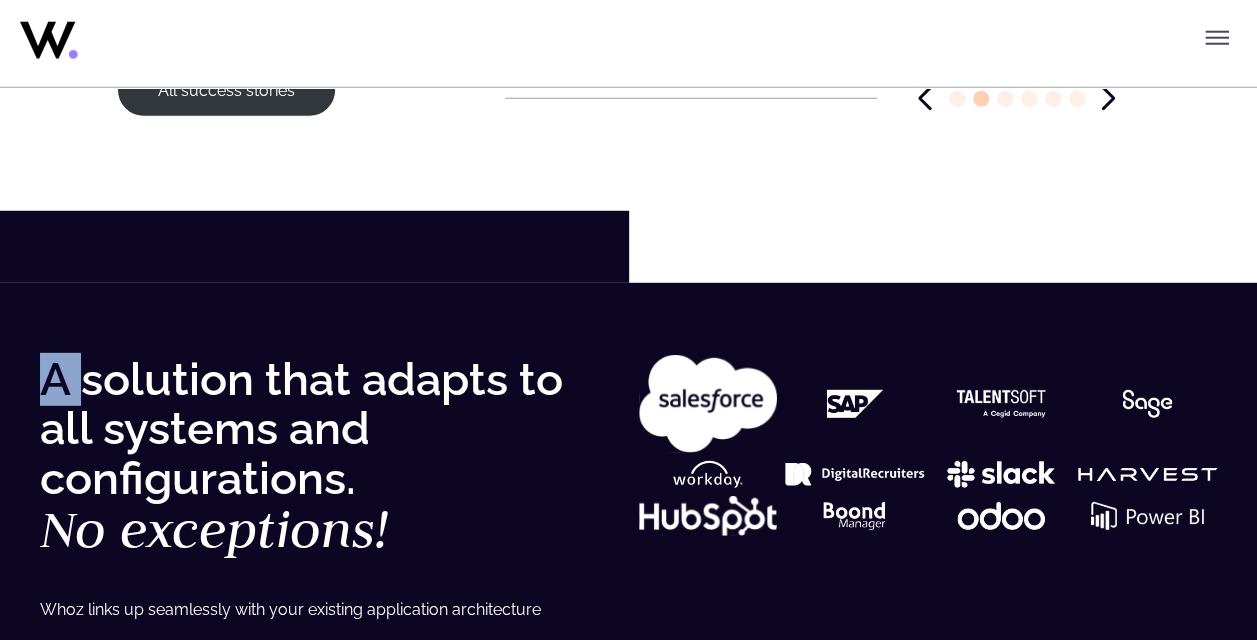 scroll, scrollTop: 2900, scrollLeft: 0, axis: vertical 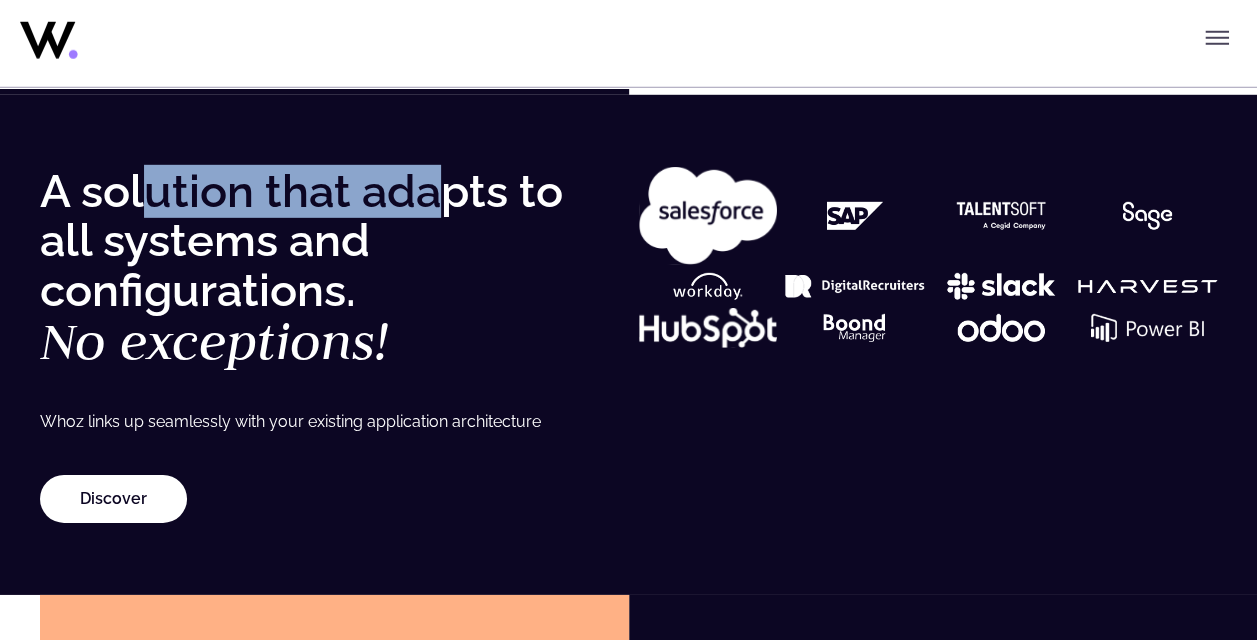 drag, startPoint x: 148, startPoint y: 192, endPoint x: 435, endPoint y: 206, distance: 287.34125 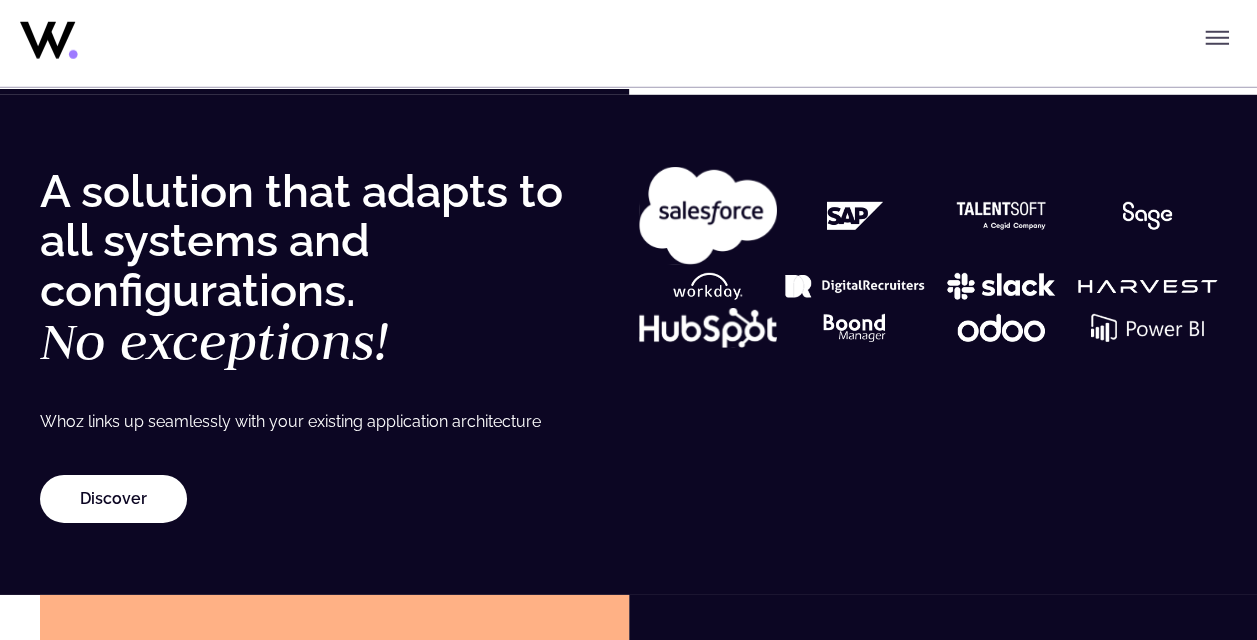 drag, startPoint x: 435, startPoint y: 206, endPoint x: 550, endPoint y: 243, distance: 120.805626 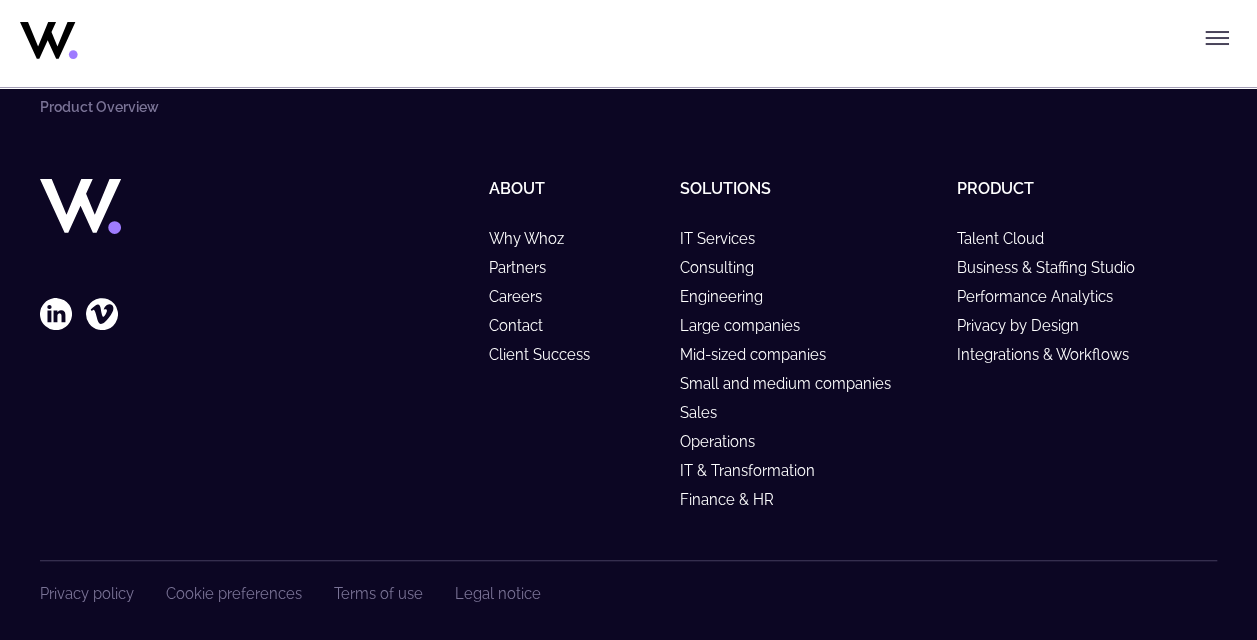 scroll, scrollTop: 3960, scrollLeft: 0, axis: vertical 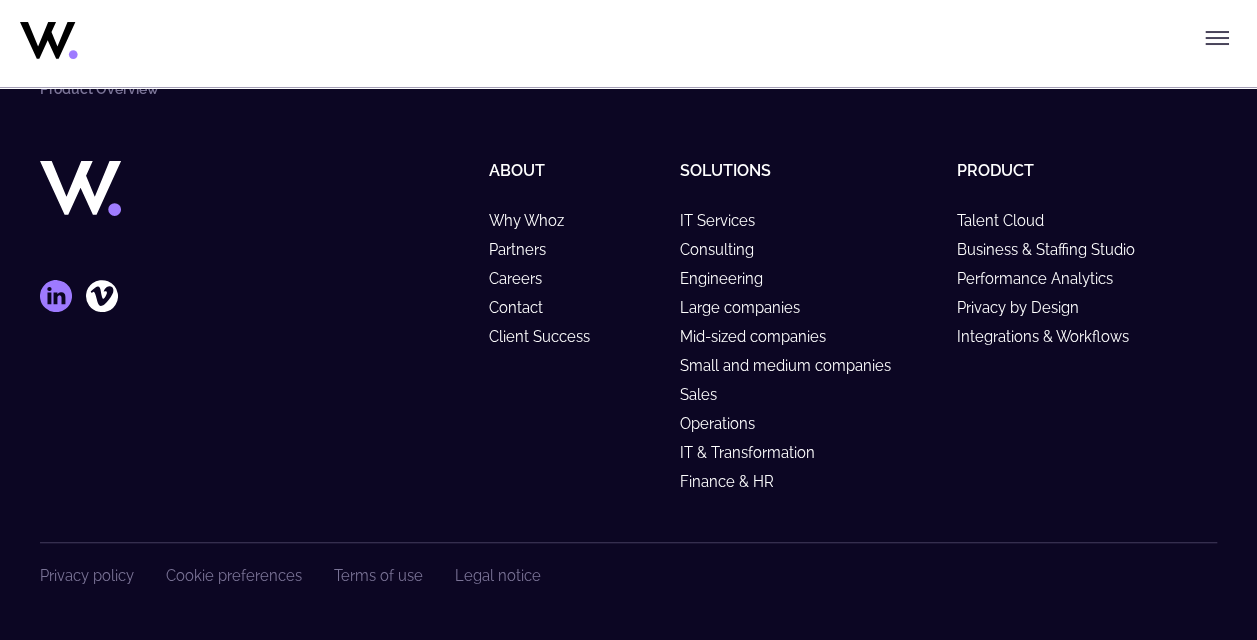 click 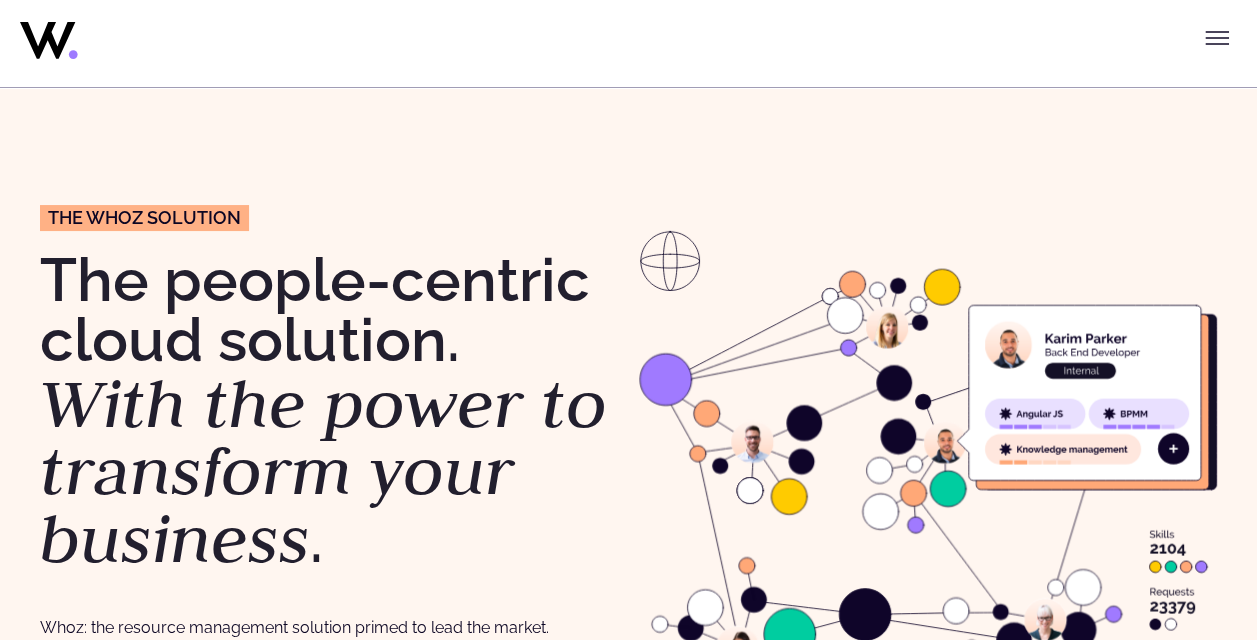 scroll, scrollTop: 0, scrollLeft: 0, axis: both 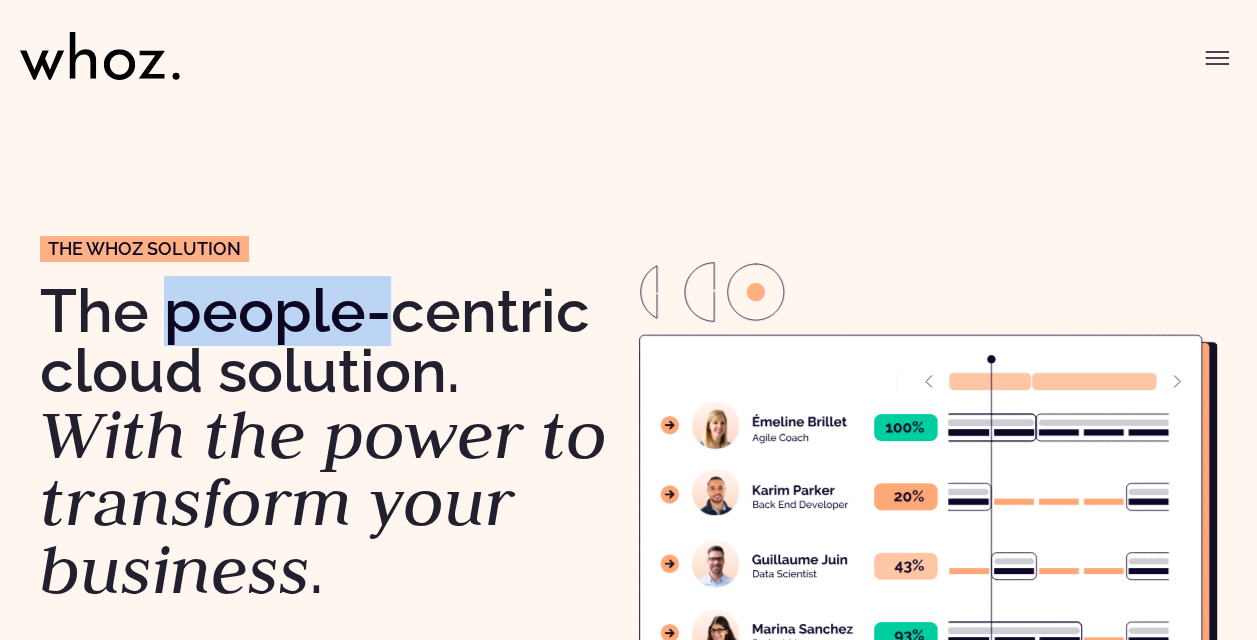 drag, startPoint x: 225, startPoint y: 312, endPoint x: 395, endPoint y: 310, distance: 170.01176 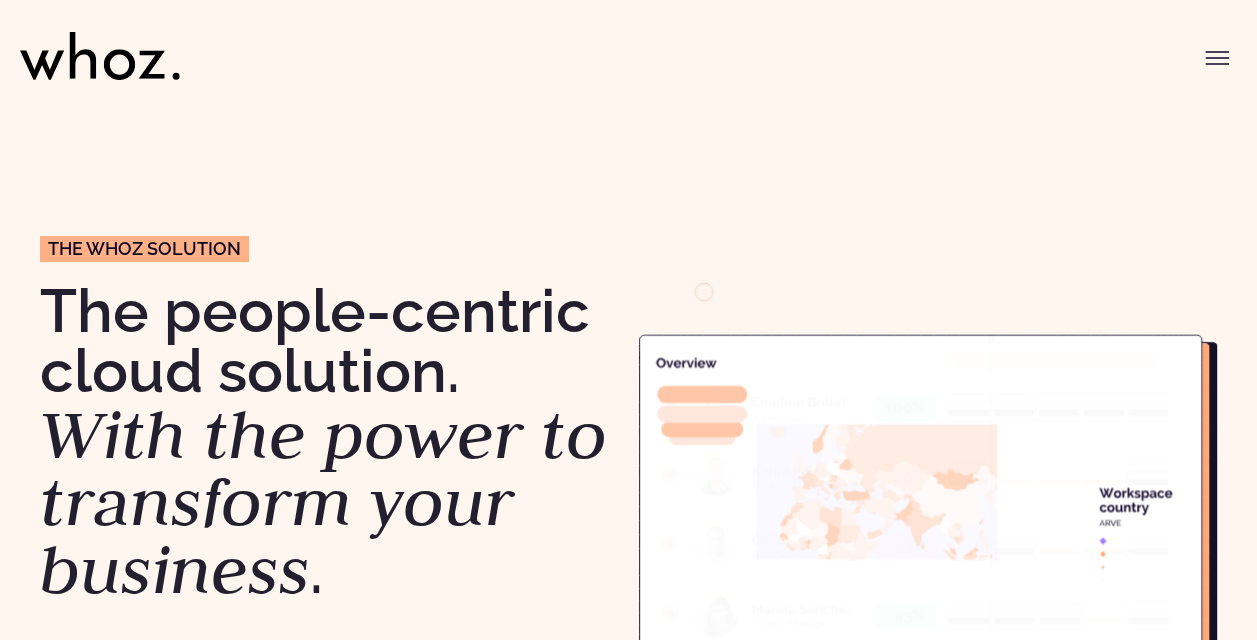 drag, startPoint x: 395, startPoint y: 310, endPoint x: 520, endPoint y: 319, distance: 125.32358 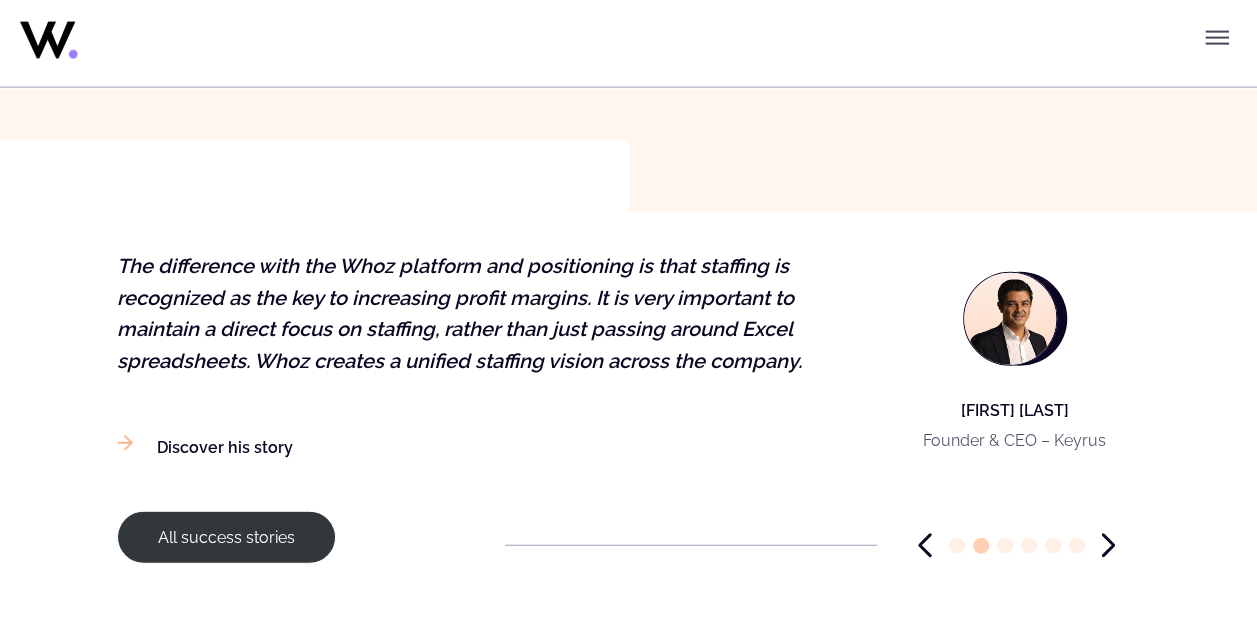scroll, scrollTop: 2400, scrollLeft: 0, axis: vertical 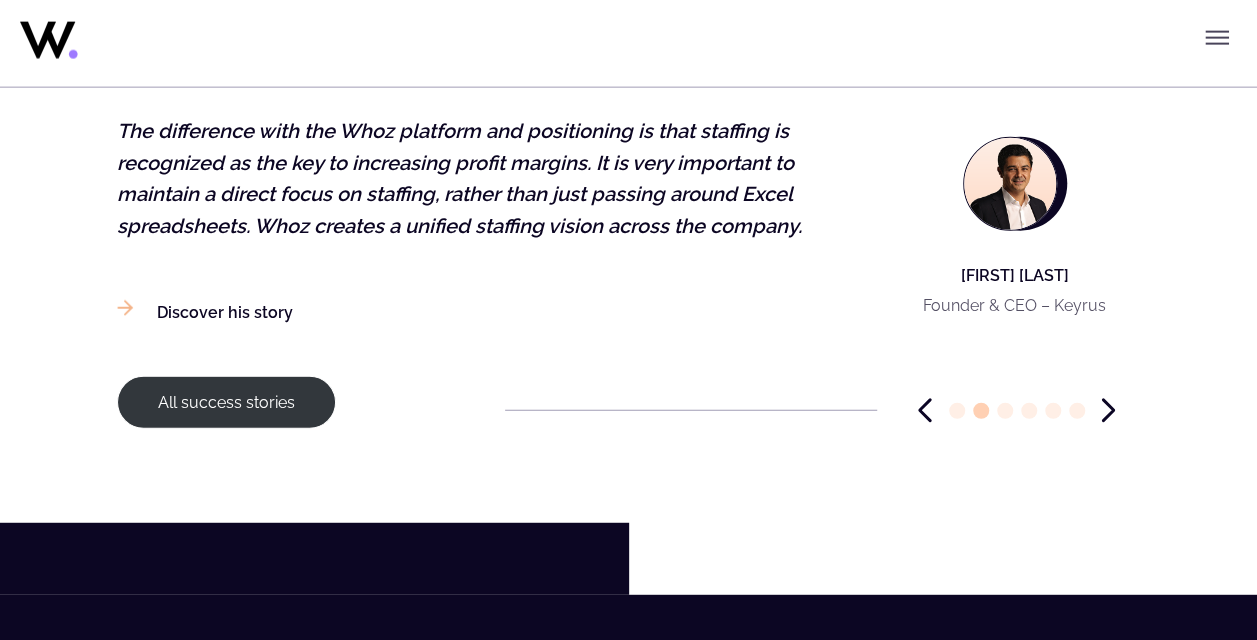 click 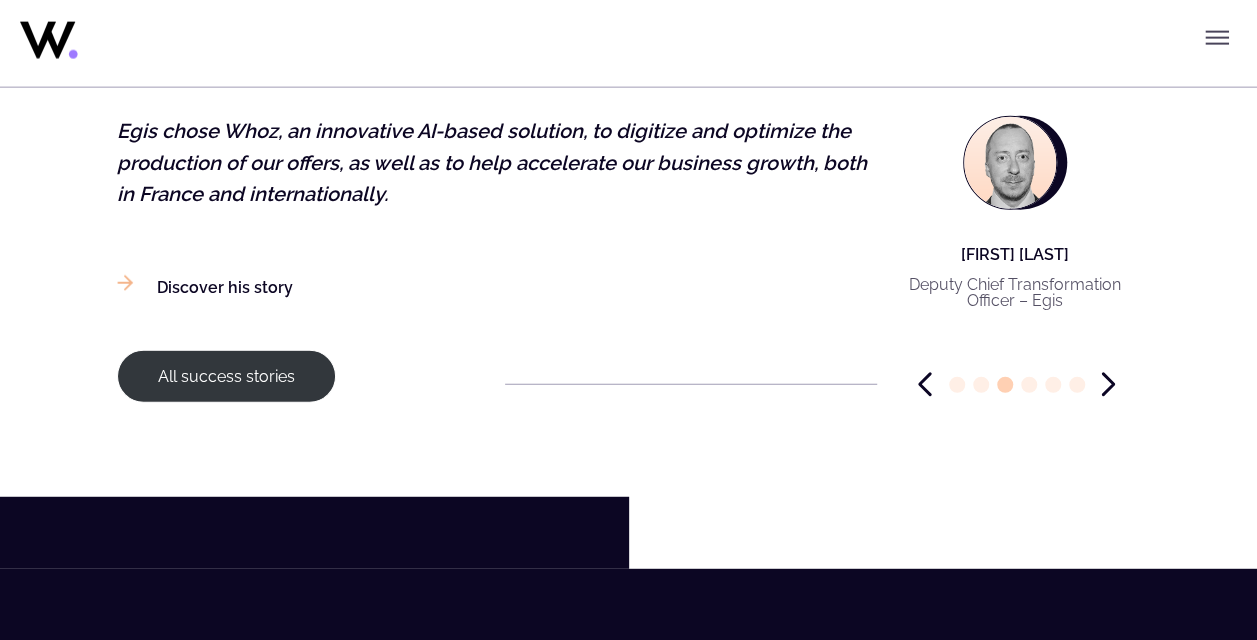 click 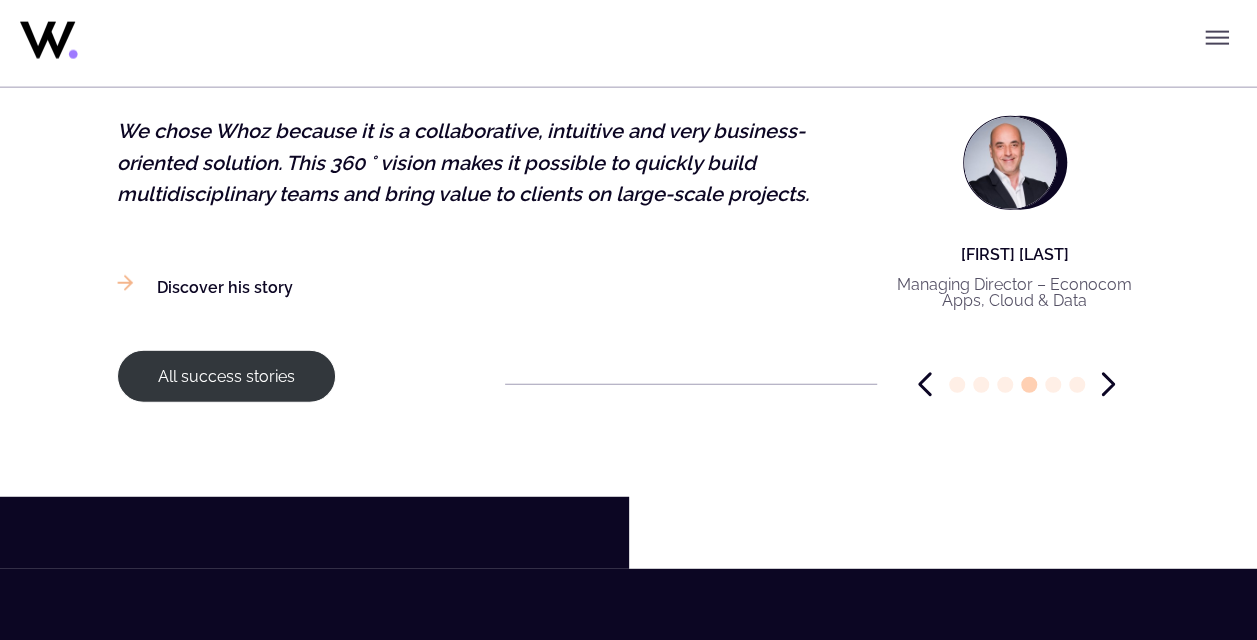 click 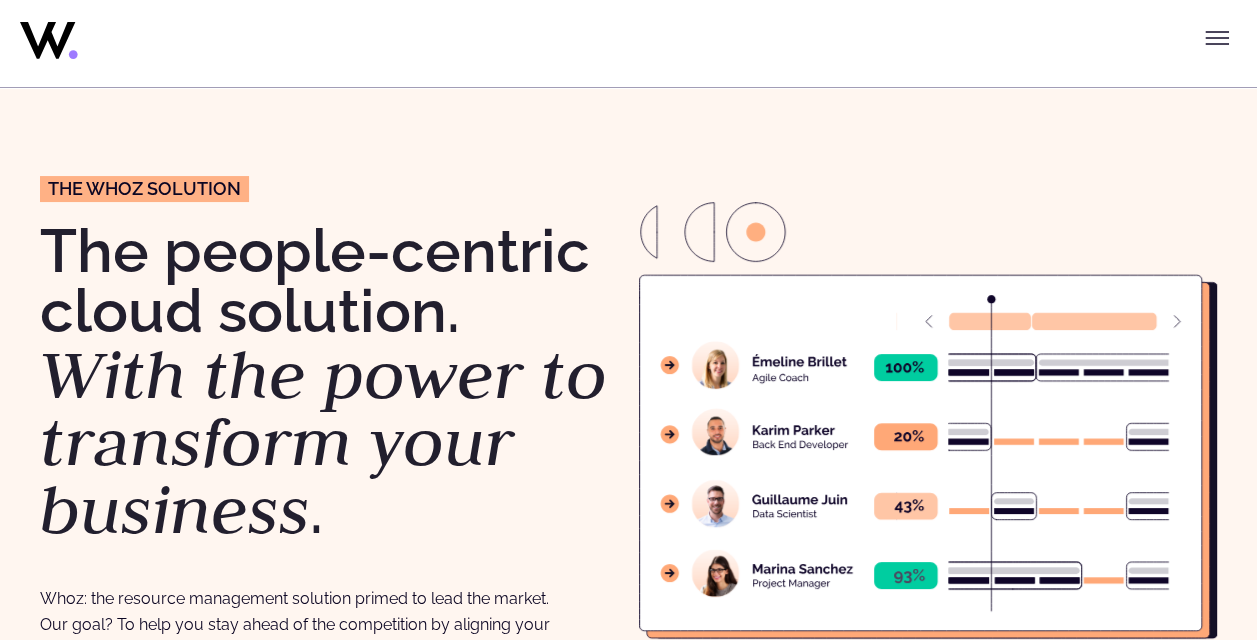 scroll, scrollTop: 0, scrollLeft: 0, axis: both 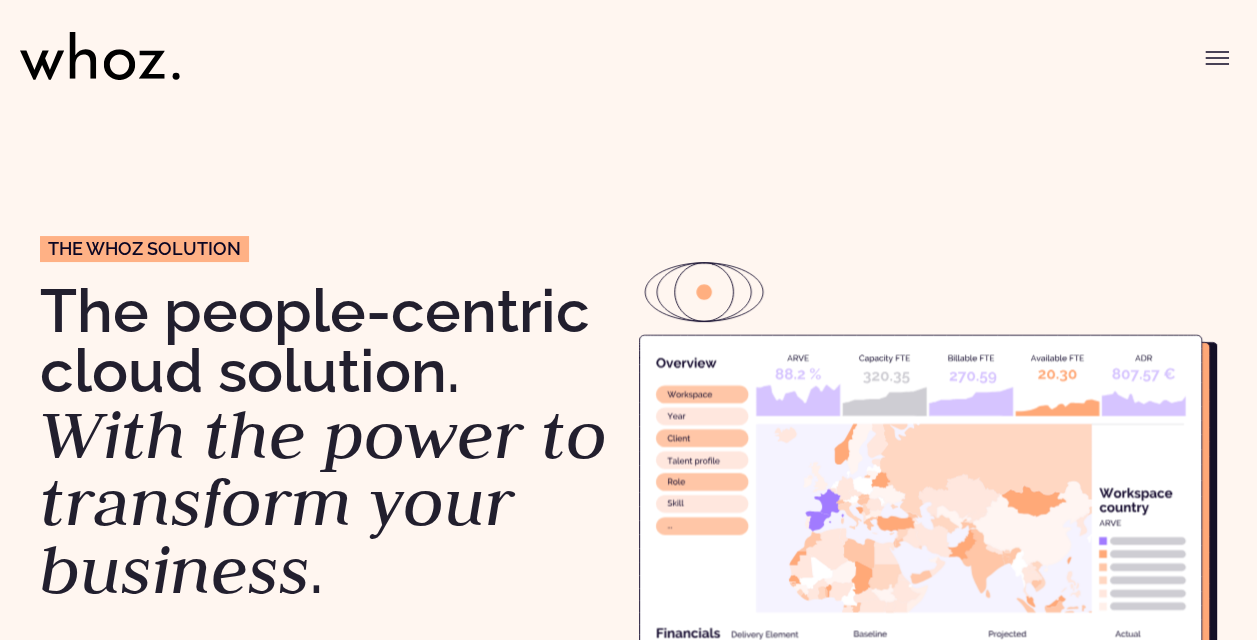 click 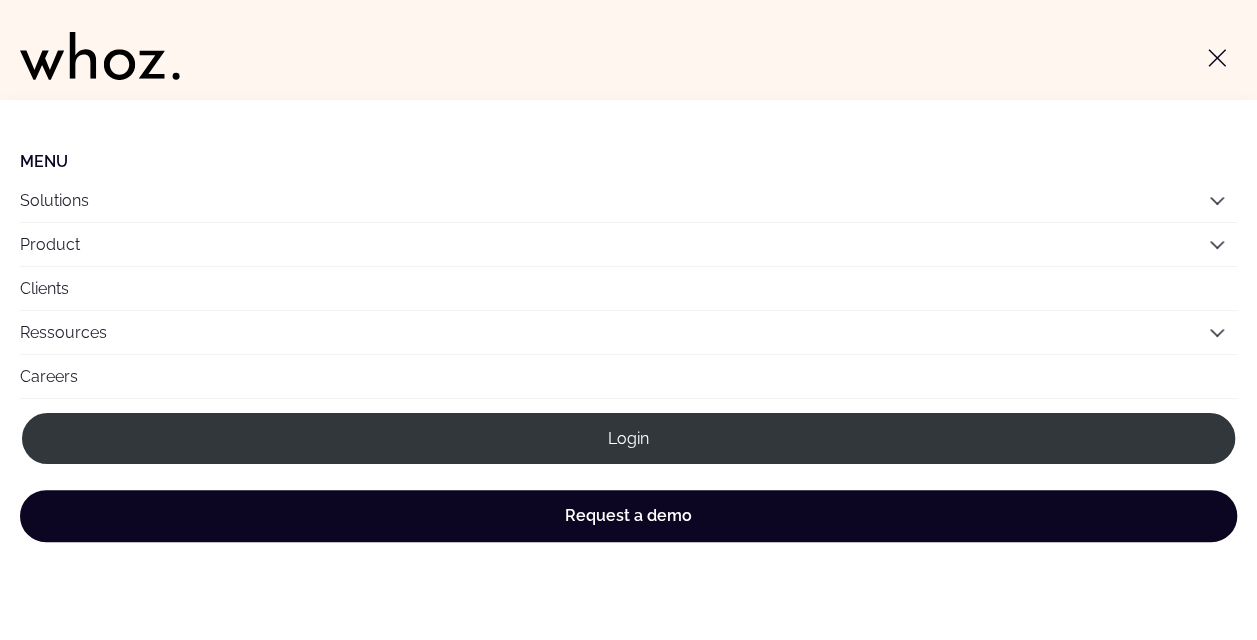click on "Clients" at bounding box center (628, 288) 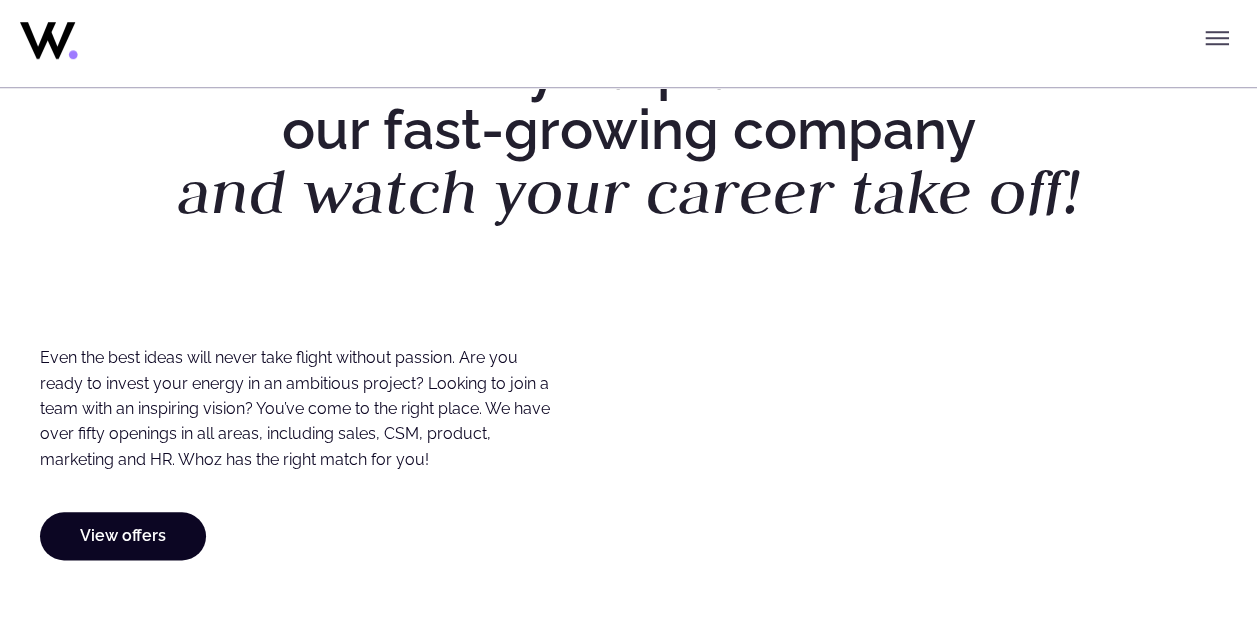 scroll, scrollTop: 1000, scrollLeft: 0, axis: vertical 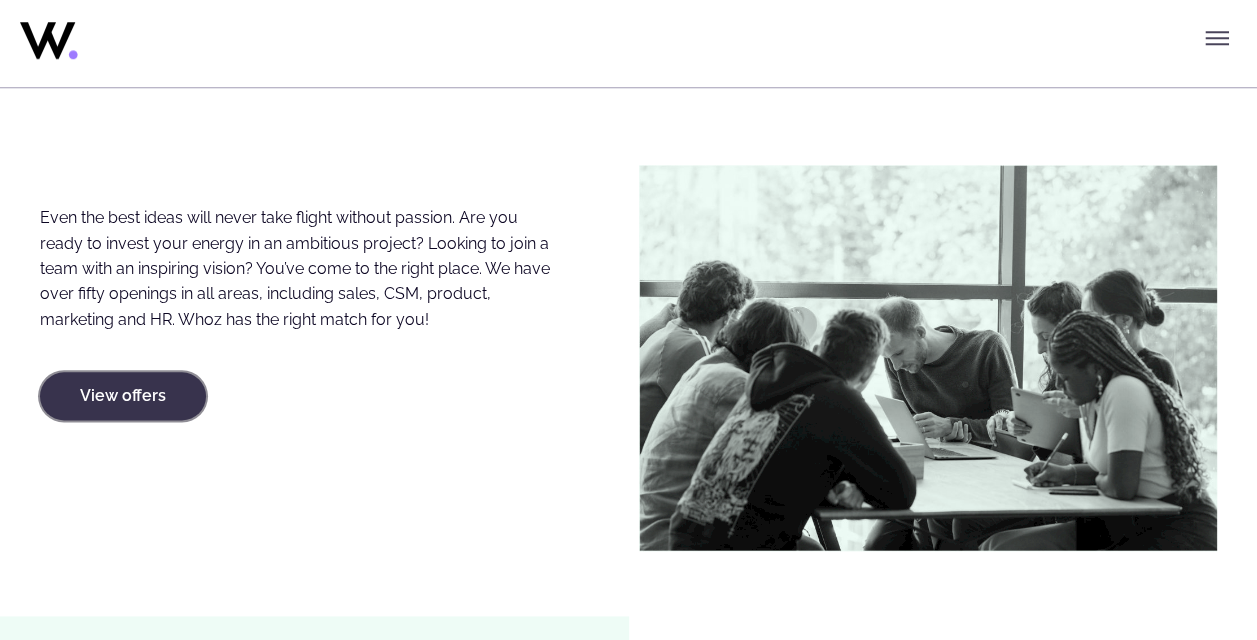 click on "View offers" at bounding box center [123, 396] 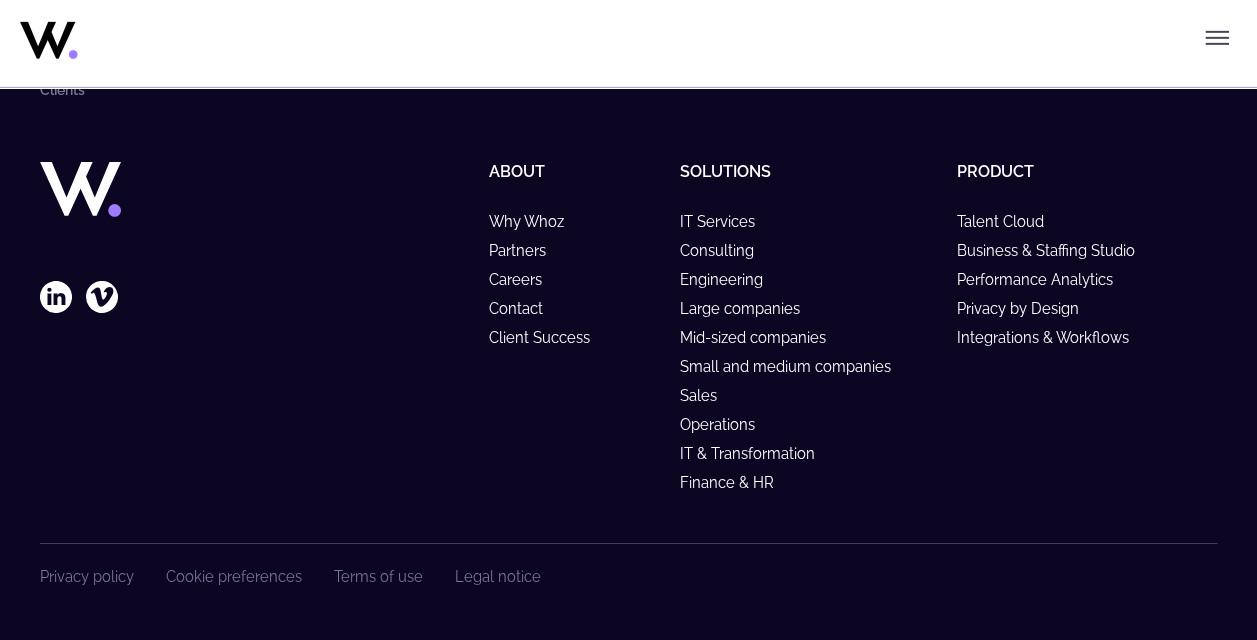 scroll, scrollTop: 3218, scrollLeft: 0, axis: vertical 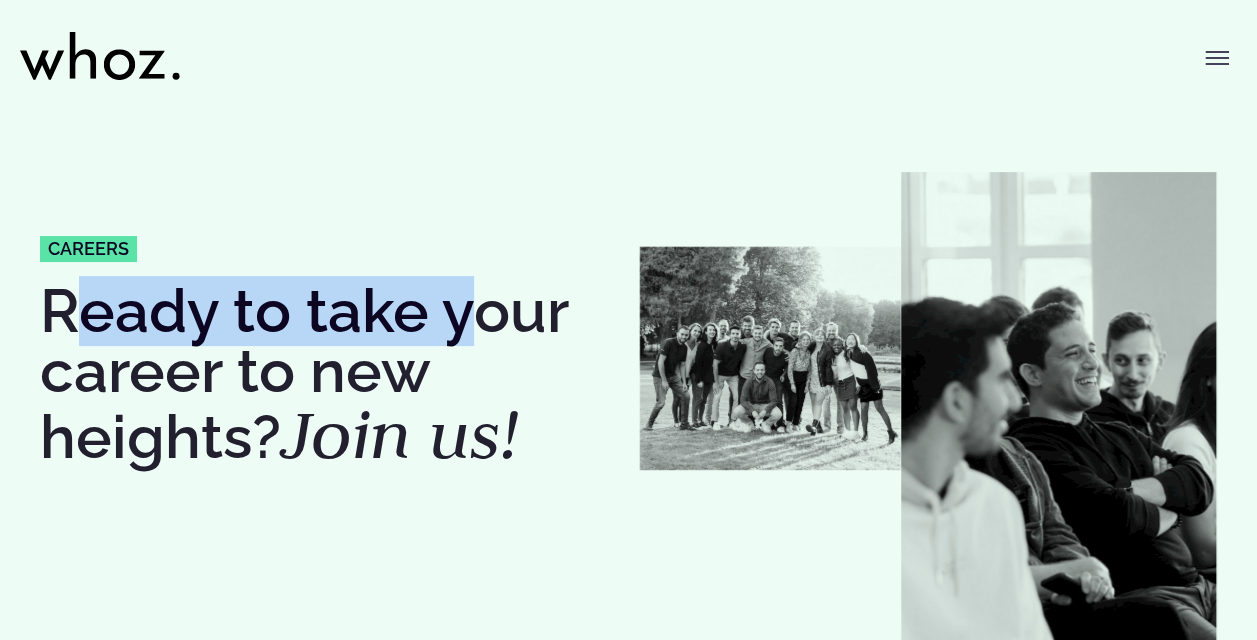 drag, startPoint x: 158, startPoint y: 312, endPoint x: 451, endPoint y: 324, distance: 293.24564 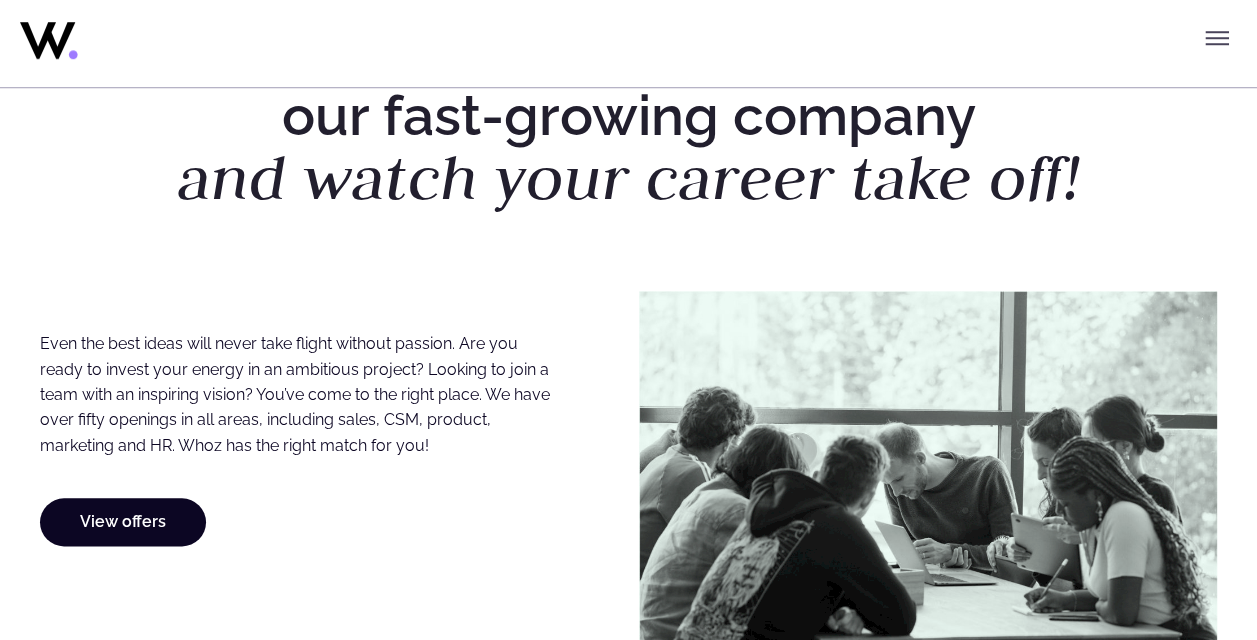 scroll, scrollTop: 900, scrollLeft: 0, axis: vertical 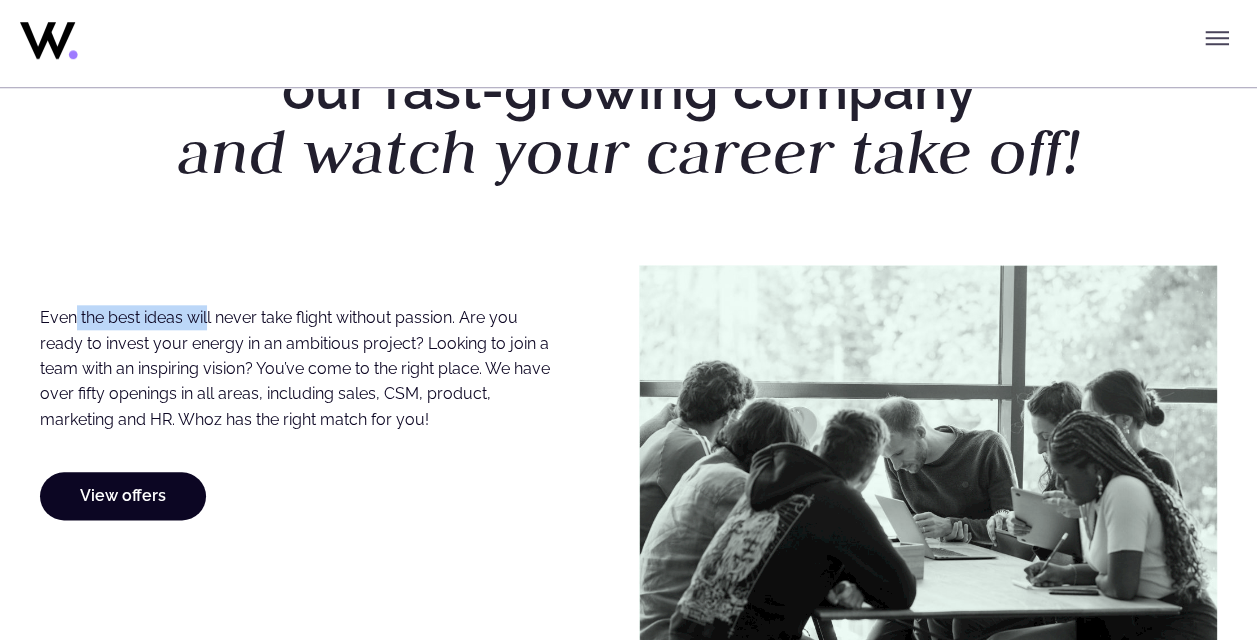 drag, startPoint x: 72, startPoint y: 321, endPoint x: 208, endPoint y: 328, distance: 136.18002 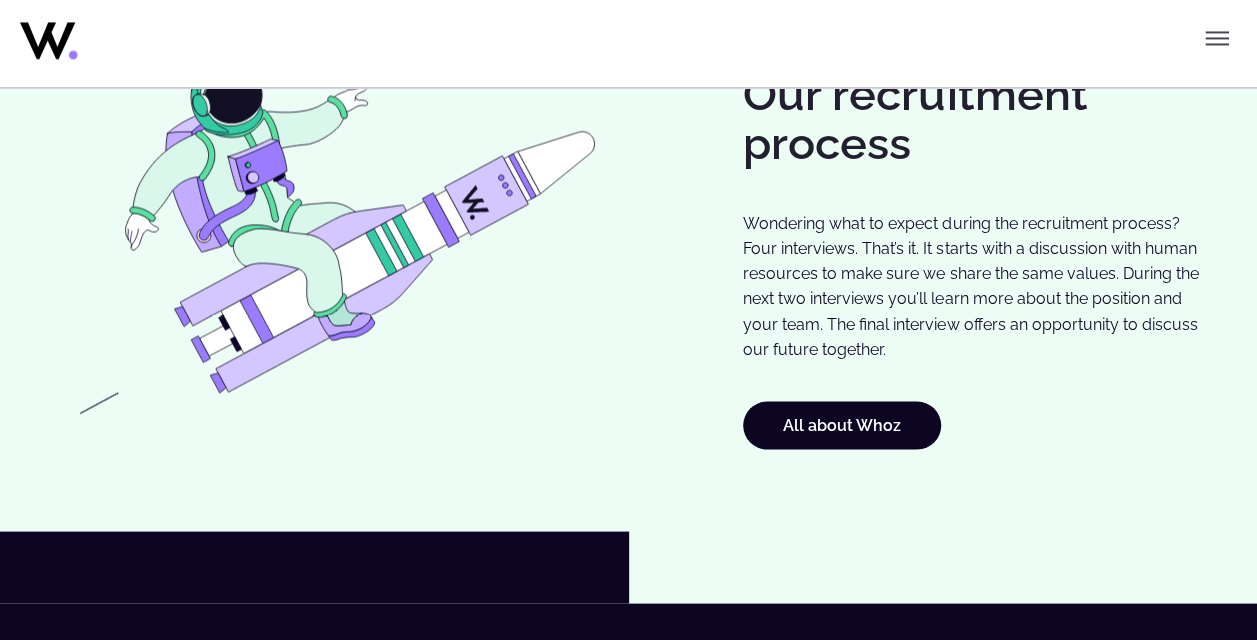 scroll, scrollTop: 1500, scrollLeft: 0, axis: vertical 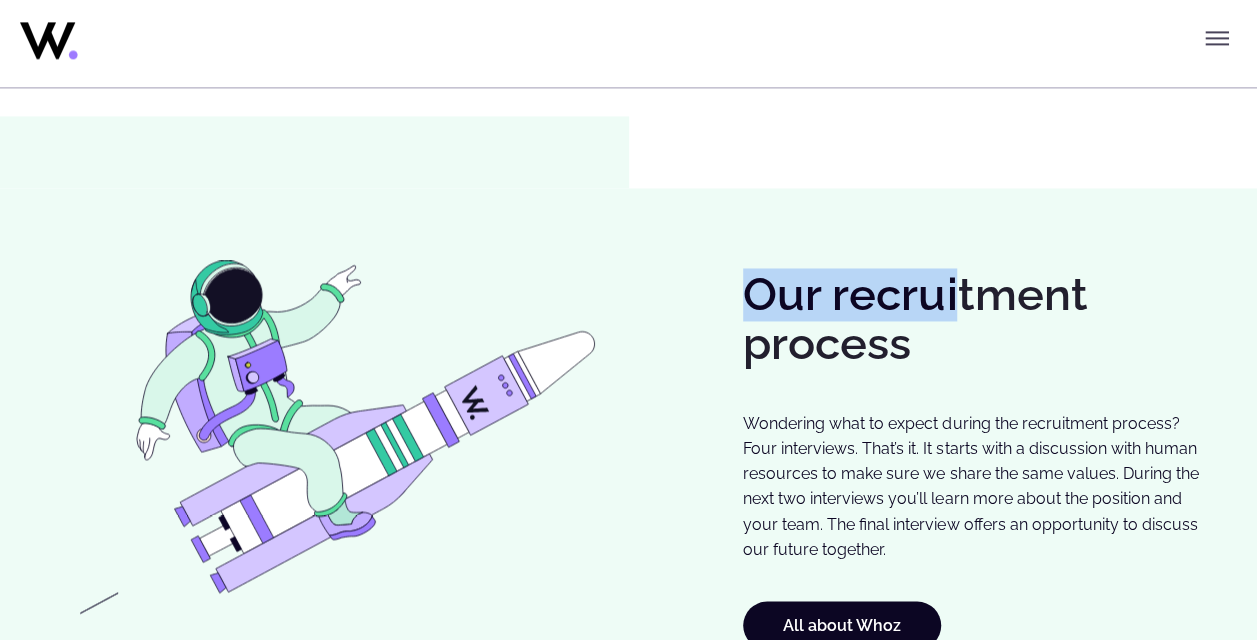 drag, startPoint x: 744, startPoint y: 304, endPoint x: 966, endPoint y: 312, distance: 222.1441 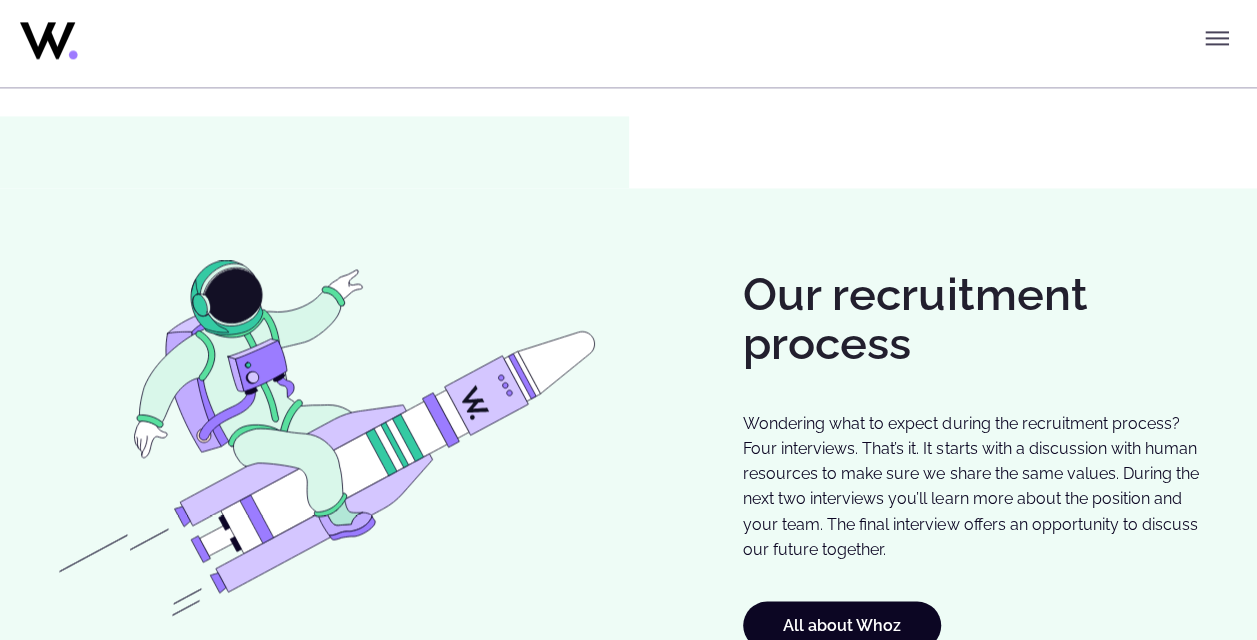 drag, startPoint x: 966, startPoint y: 312, endPoint x: 1064, endPoint y: 376, distance: 117.047 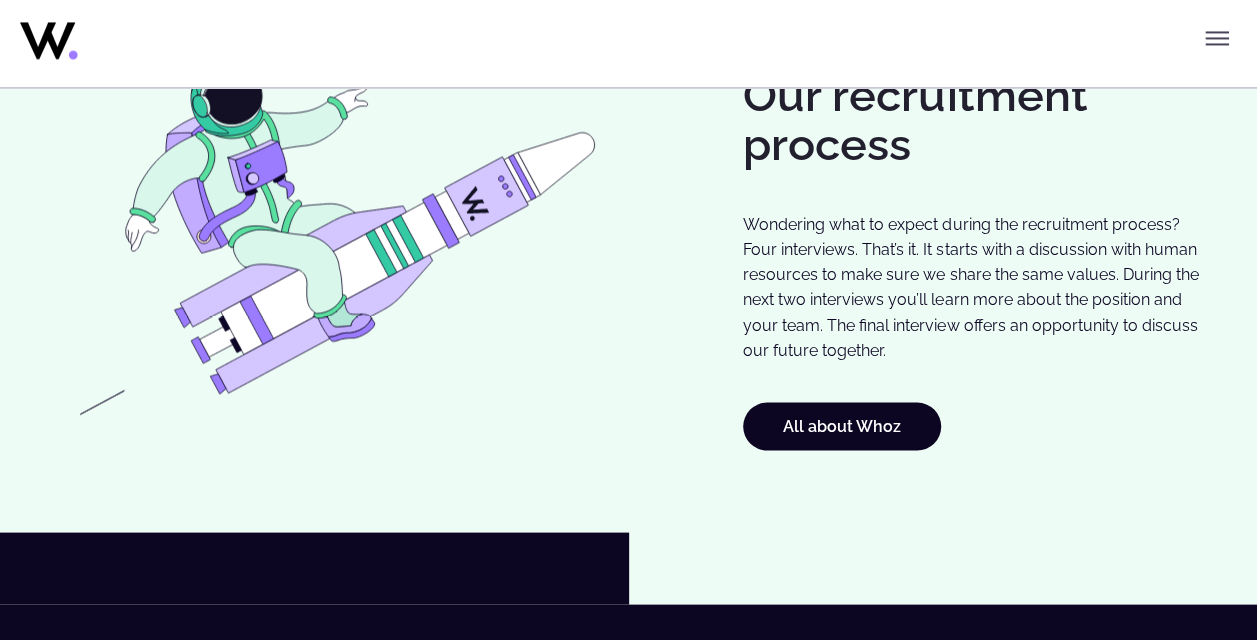 scroll, scrollTop: 1700, scrollLeft: 0, axis: vertical 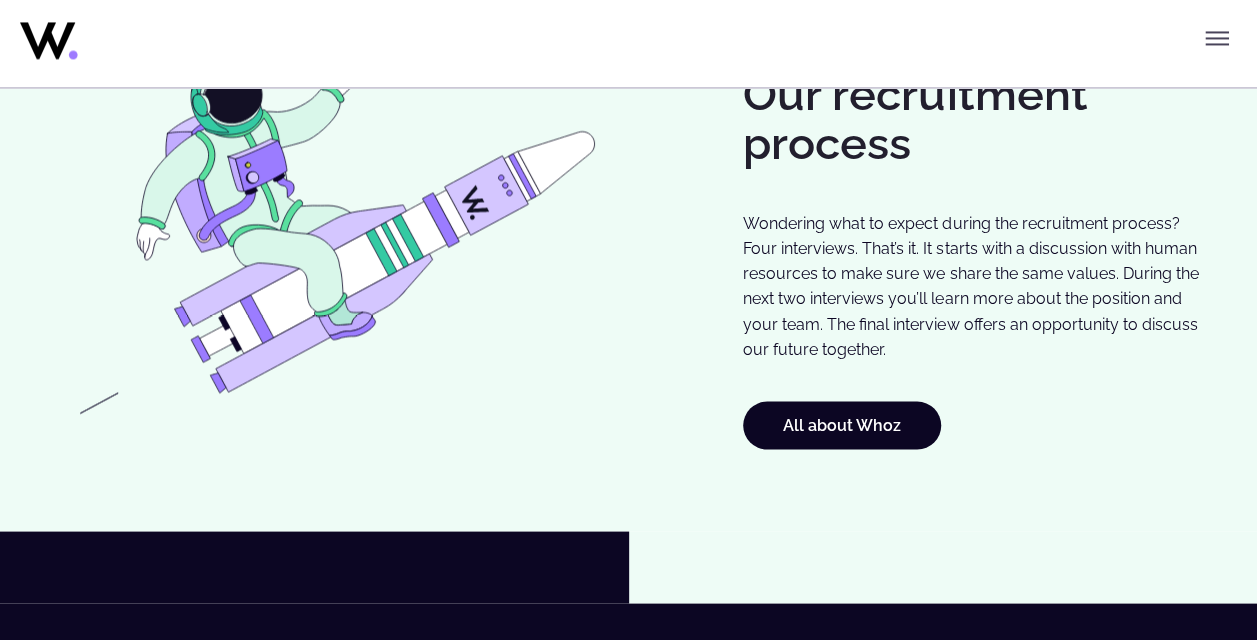 click on "Wondering what to expect during the recruitment process? Four interviews. That’s it. It starts with a discussion with human resources to make sure we share the same values. During the next two interviews you’ll learn more about the position and your team. The final interview offers an opportunity to discuss our future together." at bounding box center [980, 286] 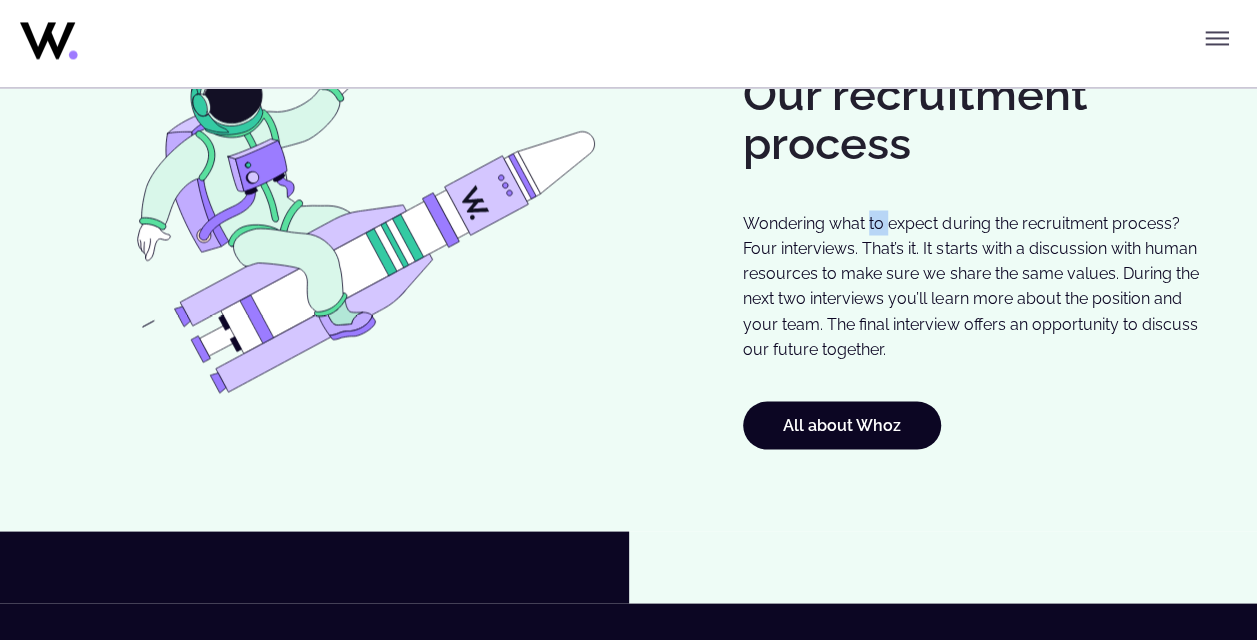 click on "Wondering what to expect during the recruitment process? Four interviews. That’s it. It starts with a discussion with human resources to make sure we share the same values. During the next two interviews you’ll learn more about the position and your team. The final interview offers an opportunity to discuss our future together." at bounding box center [980, 286] 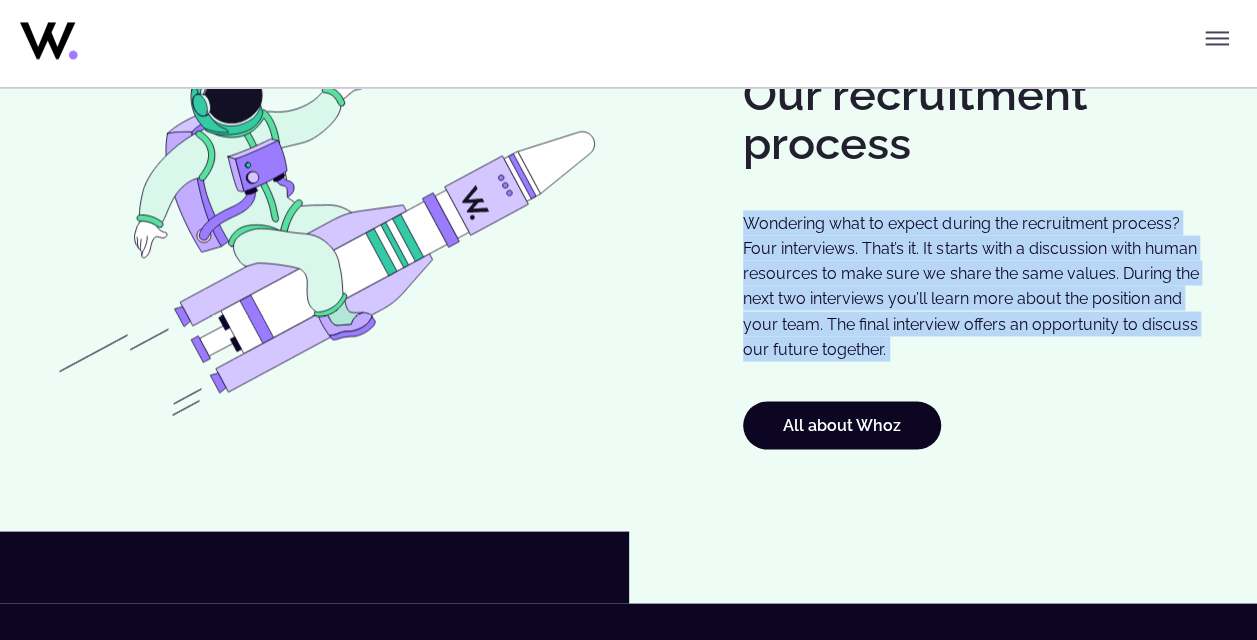 click on "Wondering what to expect during the recruitment process? Four interviews. That’s it. It starts with a discussion with human resources to make sure we share the same values. During the next two interviews you’ll learn more about the position and your team. The final interview offers an opportunity to discuss our future together." at bounding box center (980, 286) 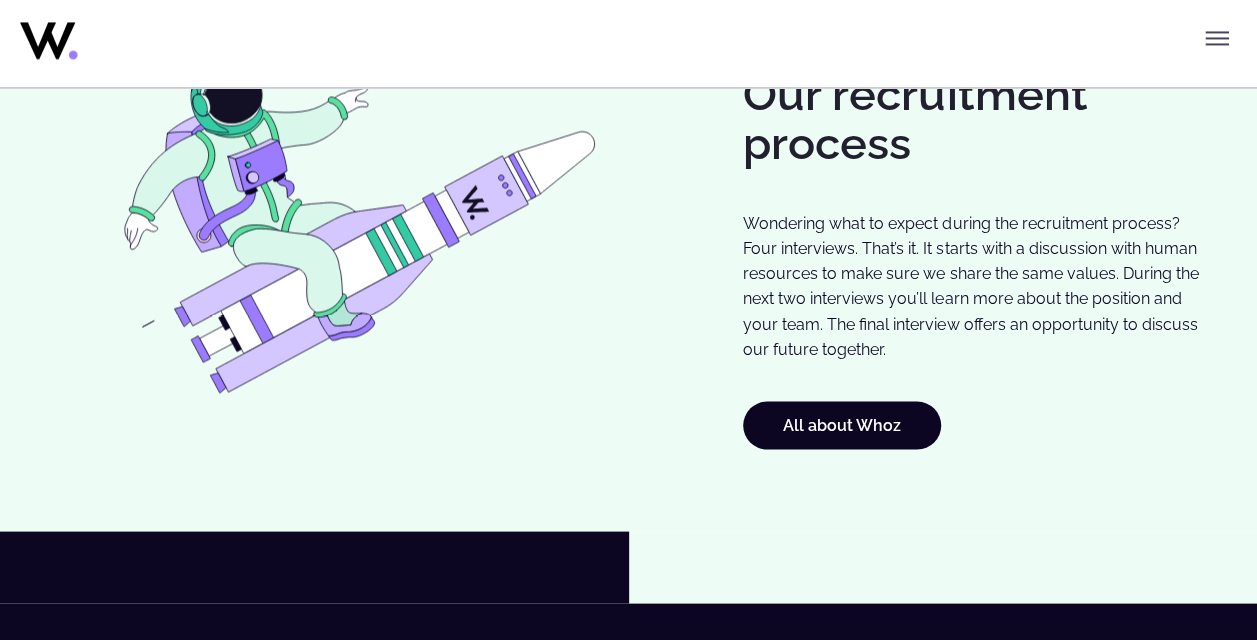 drag, startPoint x: 872, startPoint y: 236, endPoint x: 1007, endPoint y: 388, distance: 203.29535 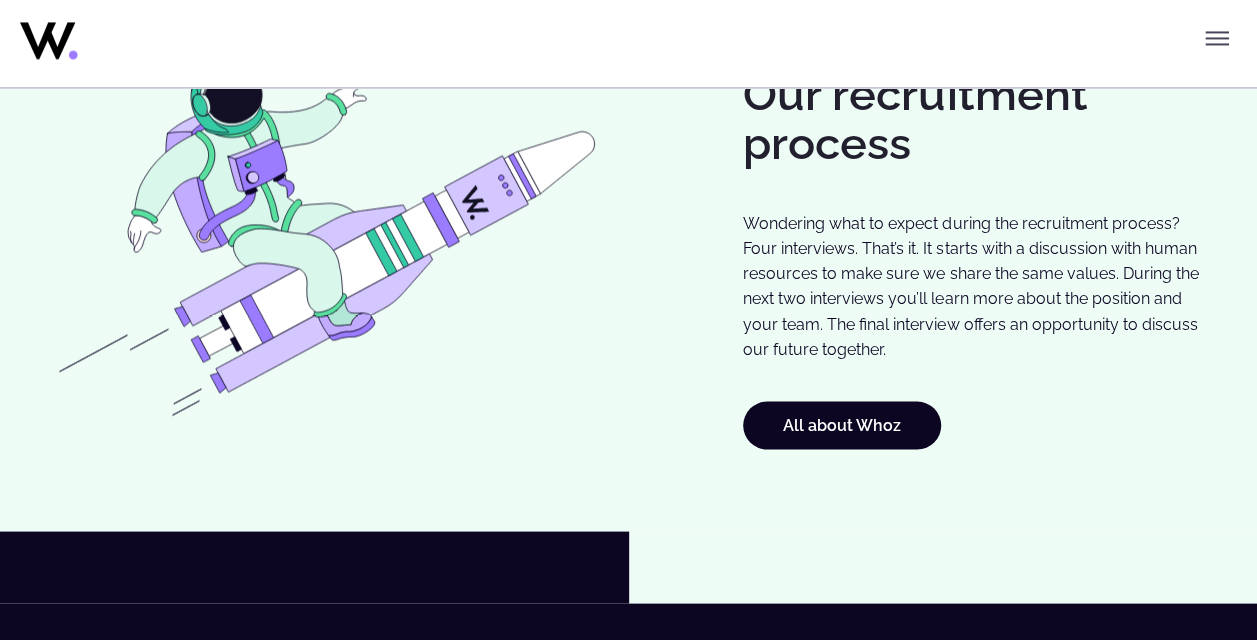 click on "Wondering what to expect during the recruitment process? Four interviews. That’s it. It starts with a discussion with human resources to make sure we share the same values. During the next two interviews you’ll learn more about the position and your team. The final interview offers an opportunity to discuss our future together." at bounding box center [980, 286] 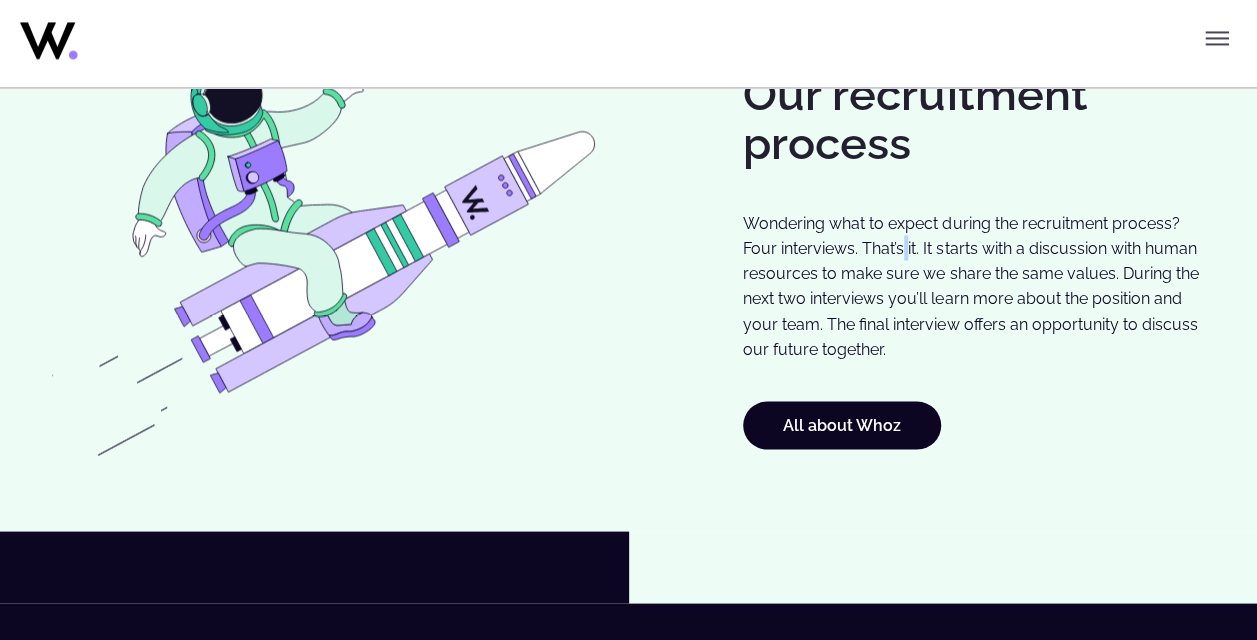 click on "Wondering what to expect during the recruitment process? Four interviews. That’s it. It starts with a discussion with human resources to make sure we share the same values. During the next two interviews you’ll learn more about the position and your team. The final interview offers an opportunity to discuss our future together." at bounding box center [980, 286] 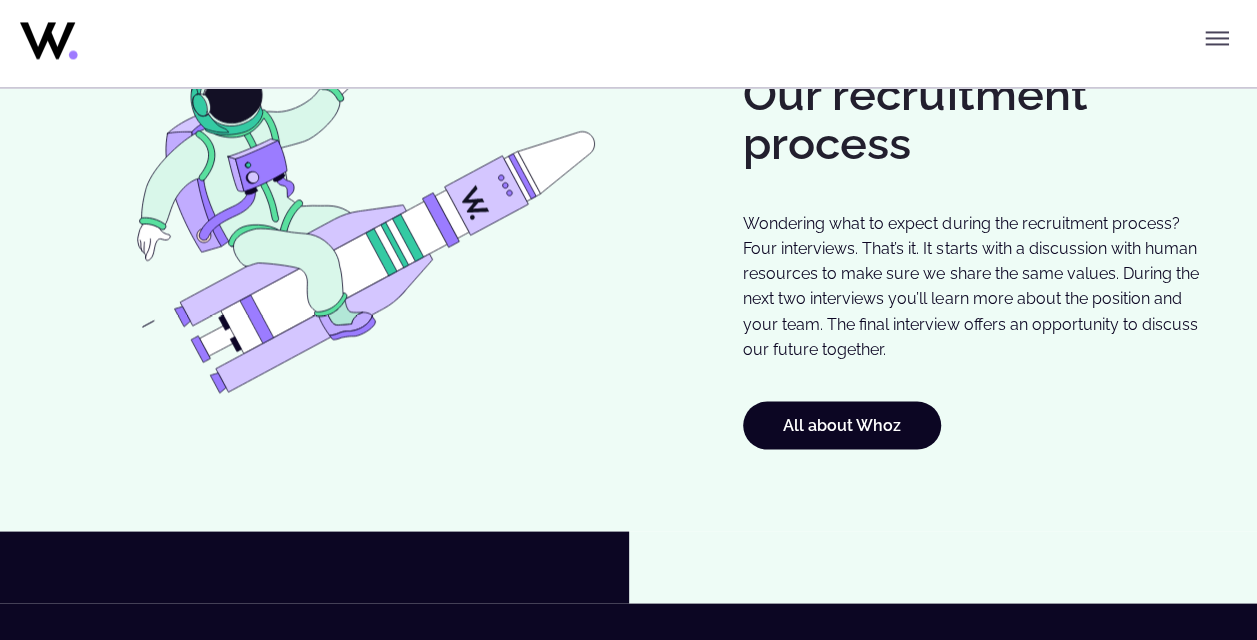 click on "Wondering what to expect during the recruitment process? Four interviews. That’s it. It starts with a discussion with human resources to make sure we share the same values. During the next two interviews you’ll learn more about the position and your team. The final interview offers an opportunity to discuss our future together." at bounding box center [980, 286] 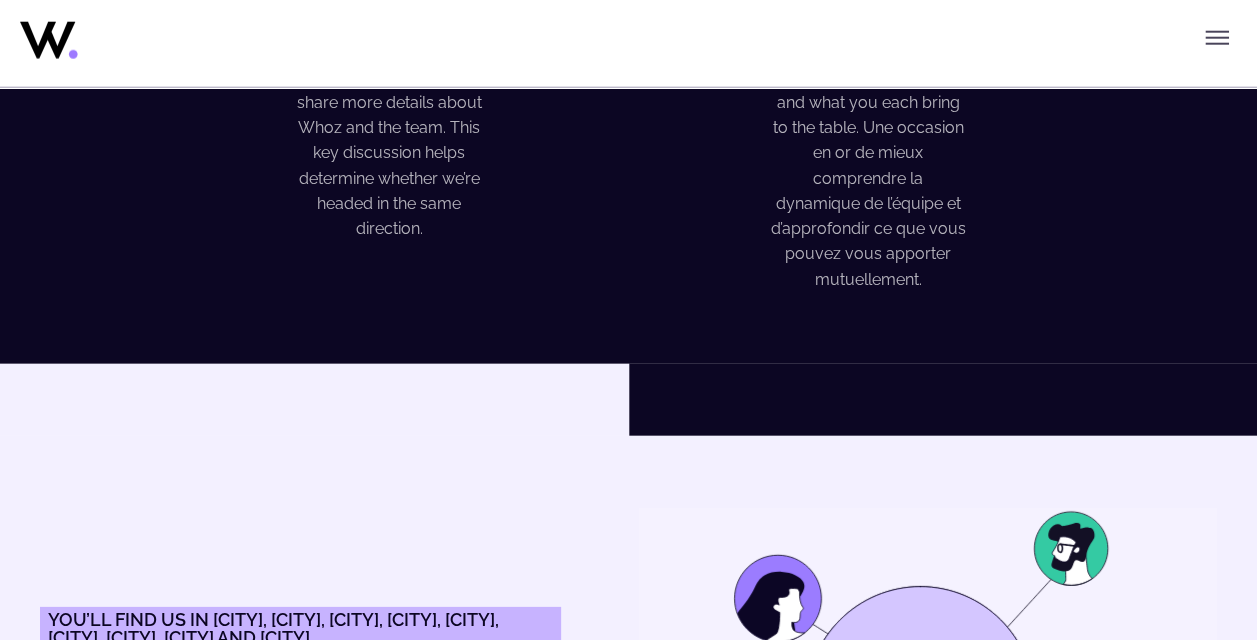 scroll, scrollTop: 2900, scrollLeft: 0, axis: vertical 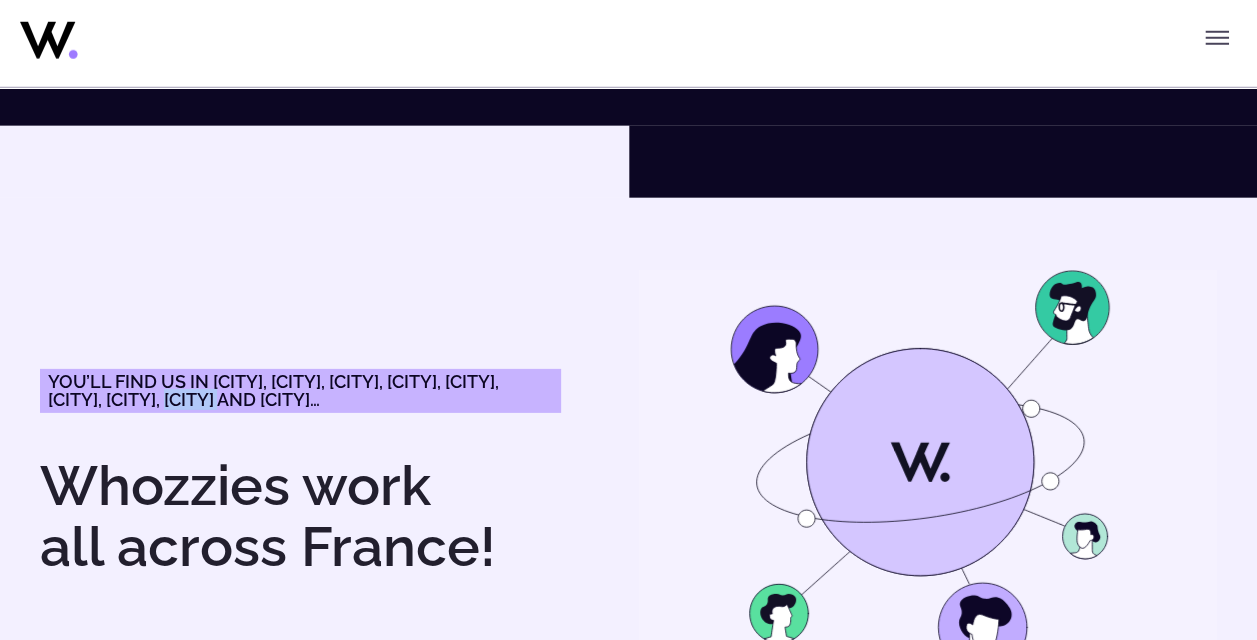 drag, startPoint x: 263, startPoint y: 400, endPoint x: 322, endPoint y: 401, distance: 59.008472 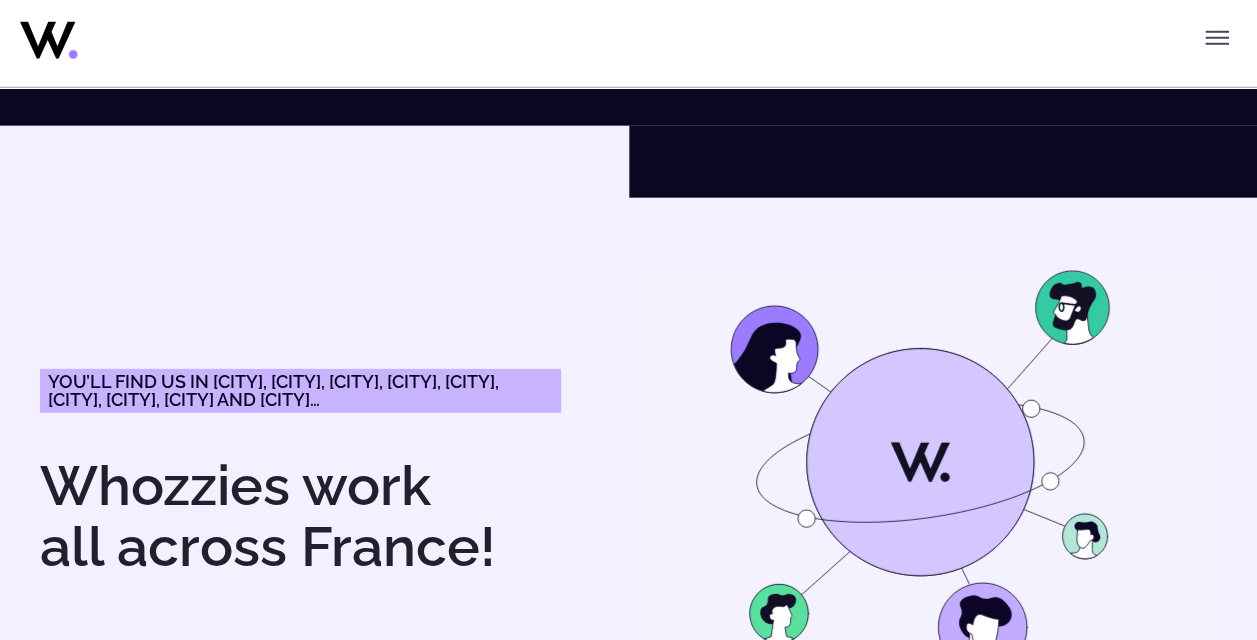 drag, startPoint x: 322, startPoint y: 401, endPoint x: 382, endPoint y: 407, distance: 60.299255 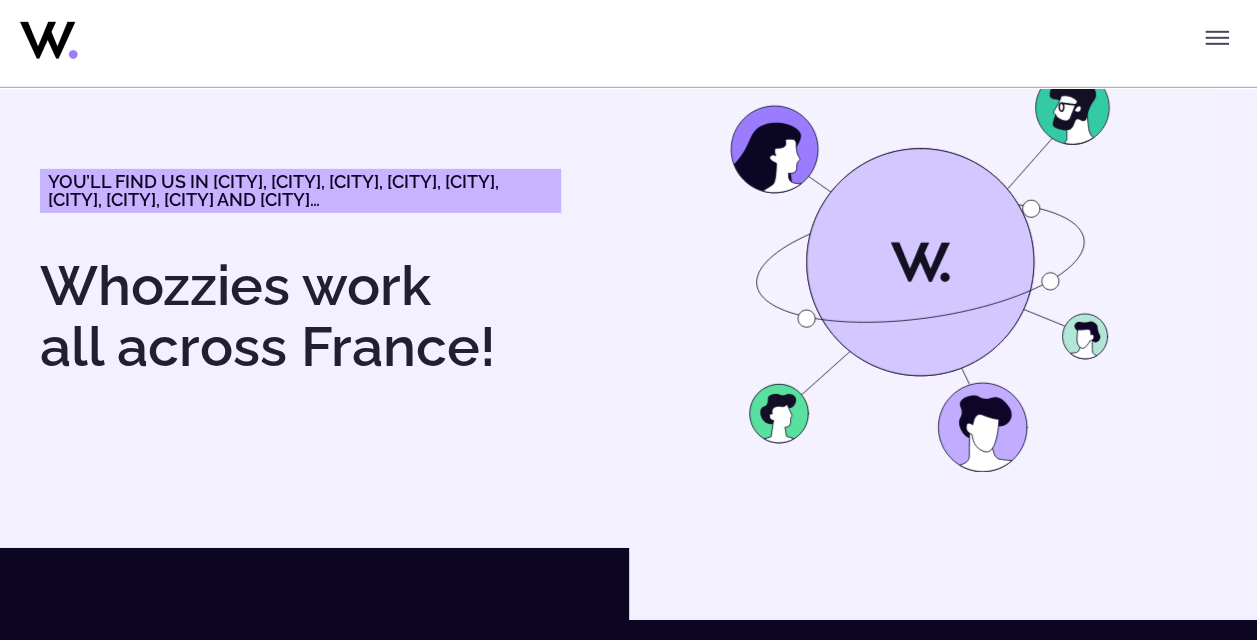 scroll, scrollTop: 3300, scrollLeft: 0, axis: vertical 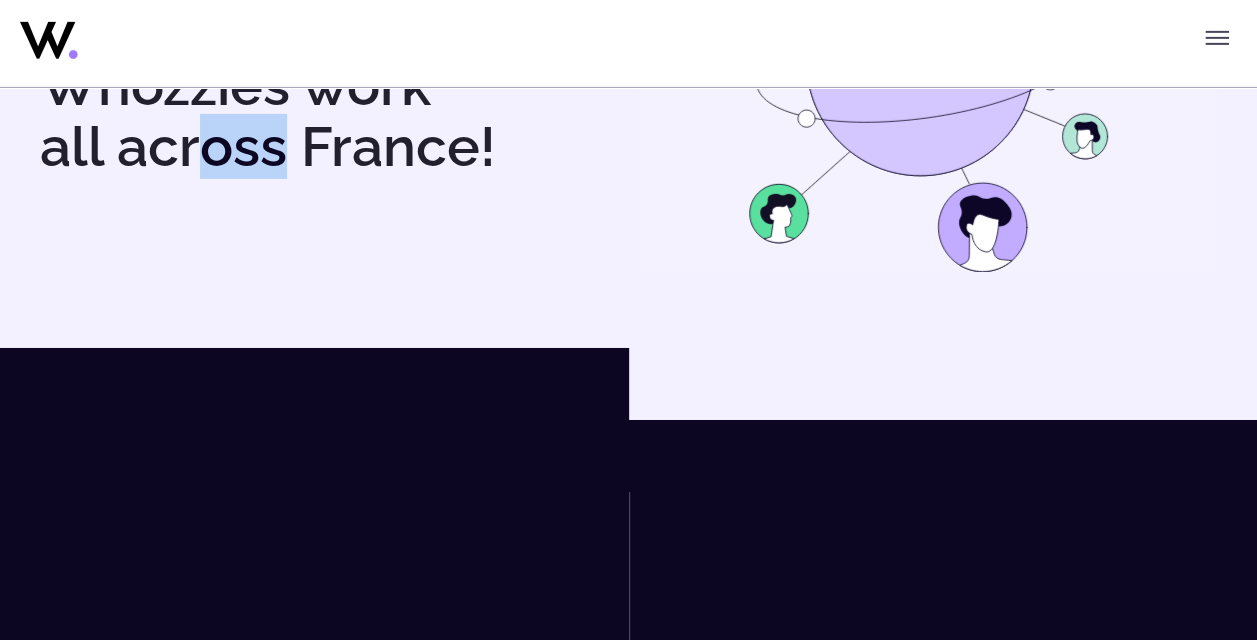drag, startPoint x: 182, startPoint y: 178, endPoint x: 304, endPoint y: 173, distance: 122.10242 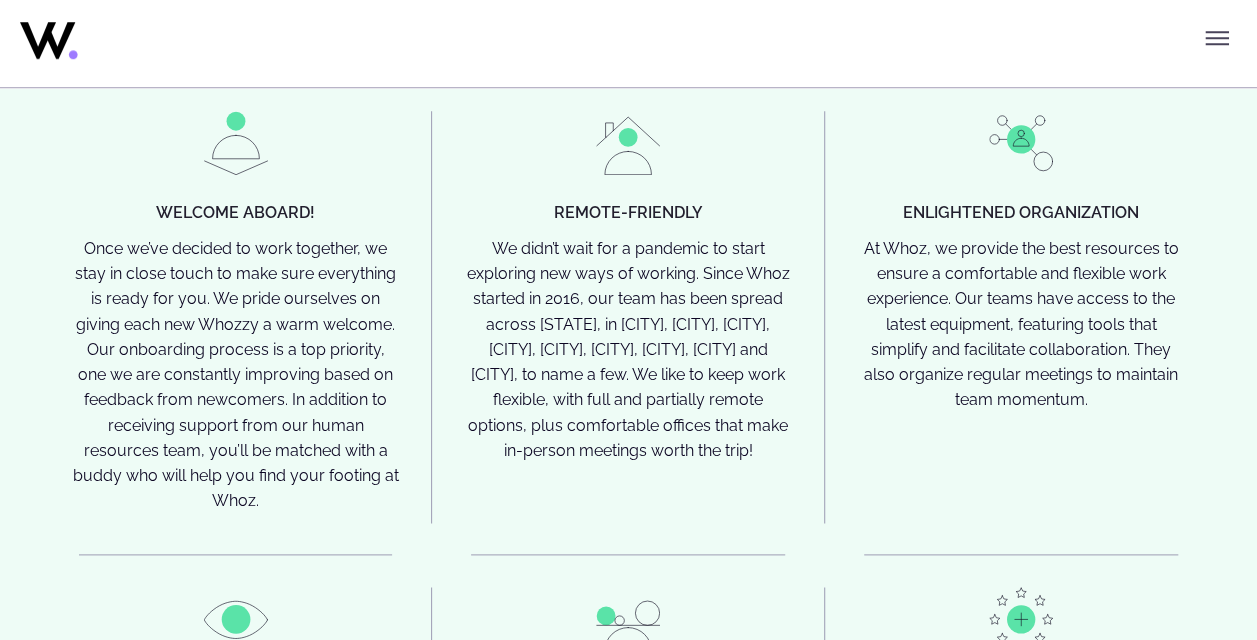 scroll, scrollTop: 4700, scrollLeft: 0, axis: vertical 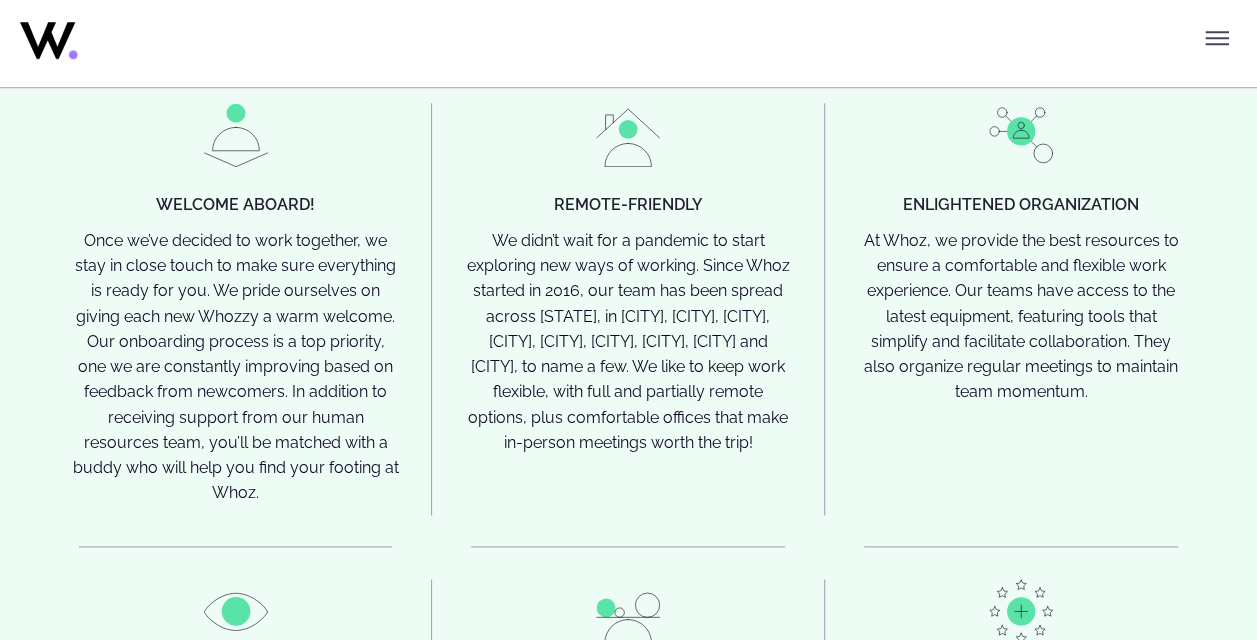 click on "Remote-friendly" at bounding box center [627, 205] 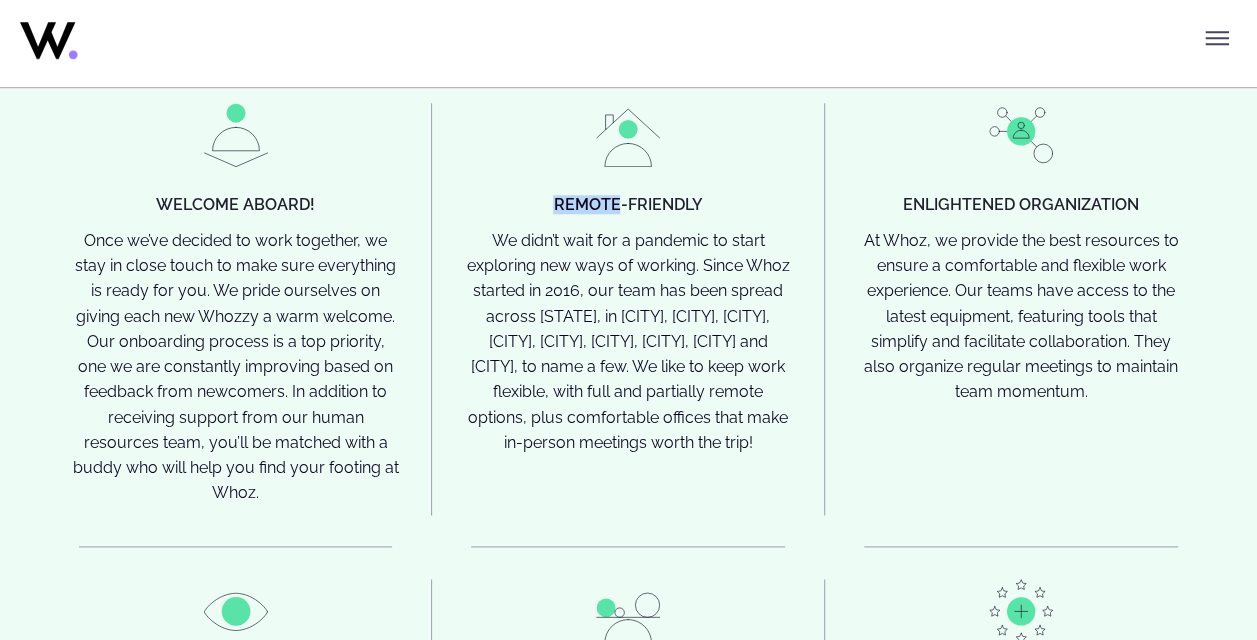 click on "Remote-friendly" at bounding box center [627, 205] 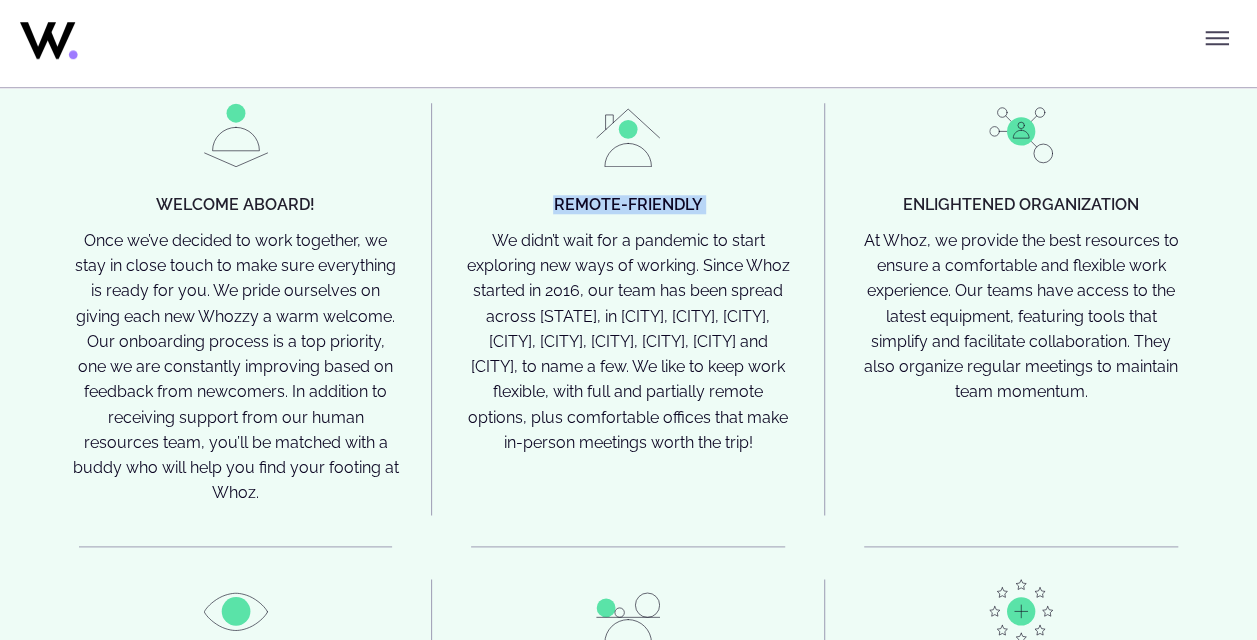 click on "Remote-friendly" at bounding box center (627, 205) 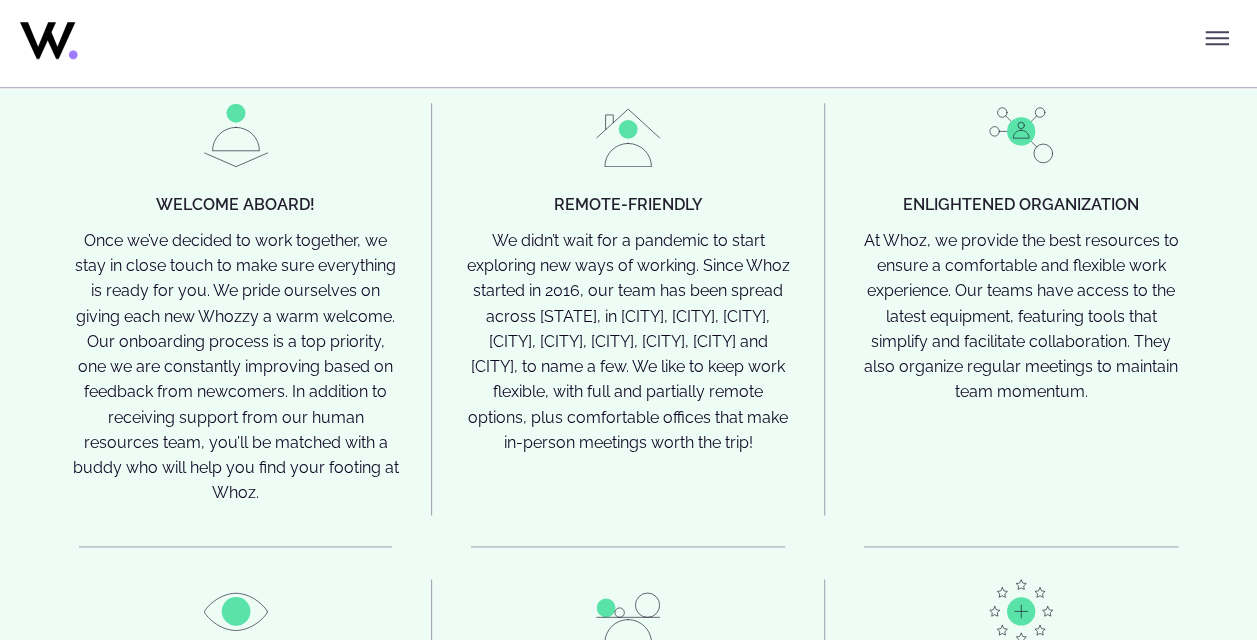 drag, startPoint x: 583, startPoint y: 220, endPoint x: 600, endPoint y: 323, distance: 104.393486 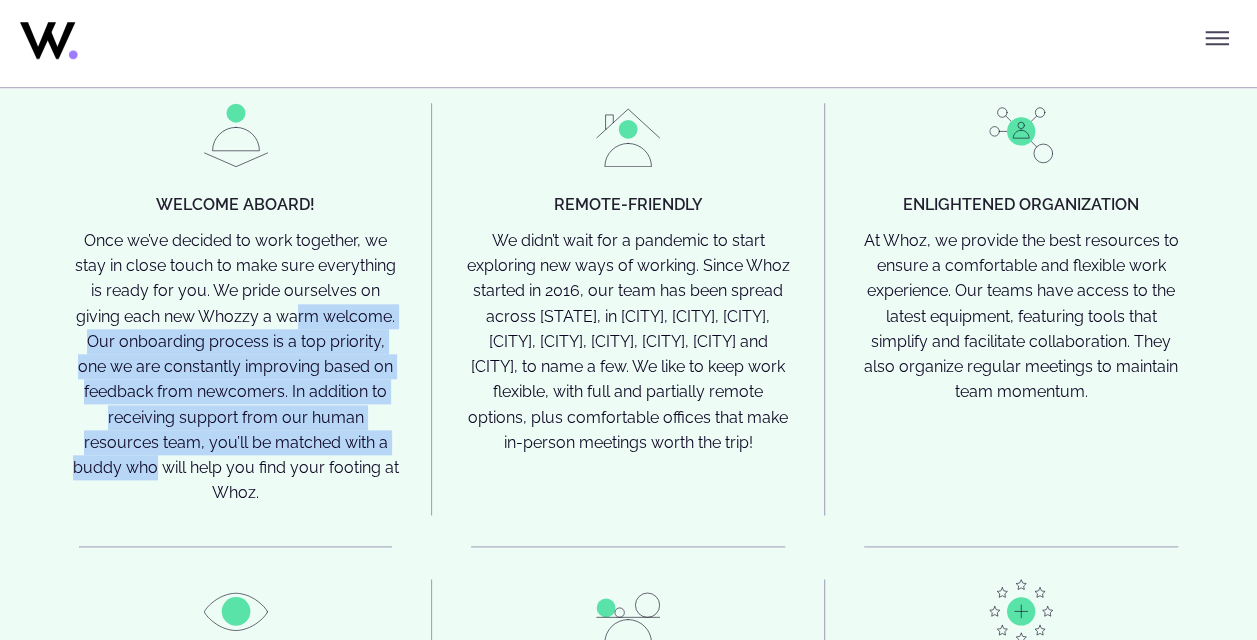 drag, startPoint x: 304, startPoint y: 345, endPoint x: 387, endPoint y: 475, distance: 154.23683 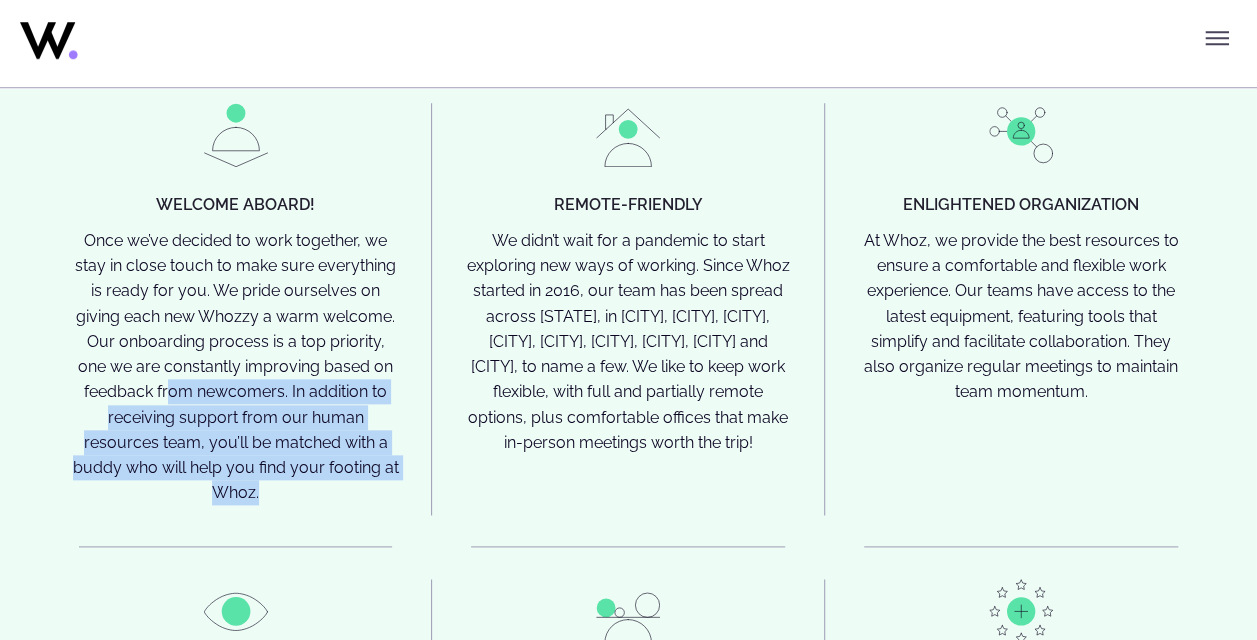 drag, startPoint x: 180, startPoint y: 426, endPoint x: 382, endPoint y: 504, distance: 216.53638 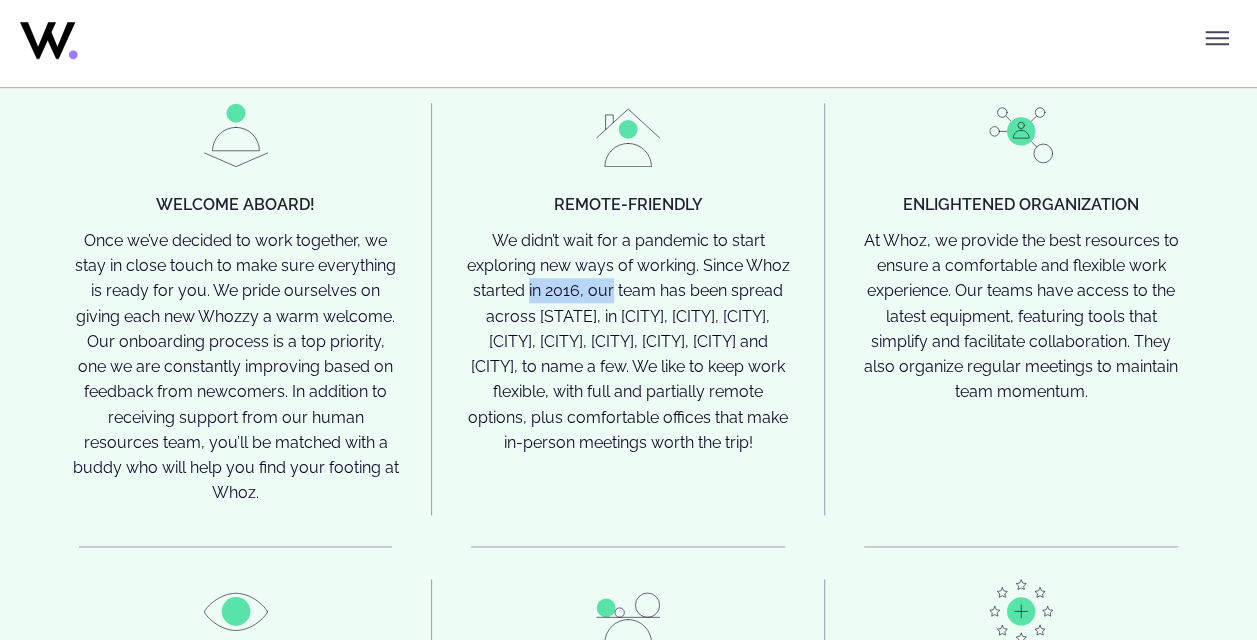 drag, startPoint x: 527, startPoint y: 308, endPoint x: 603, endPoint y: 322, distance: 77.27872 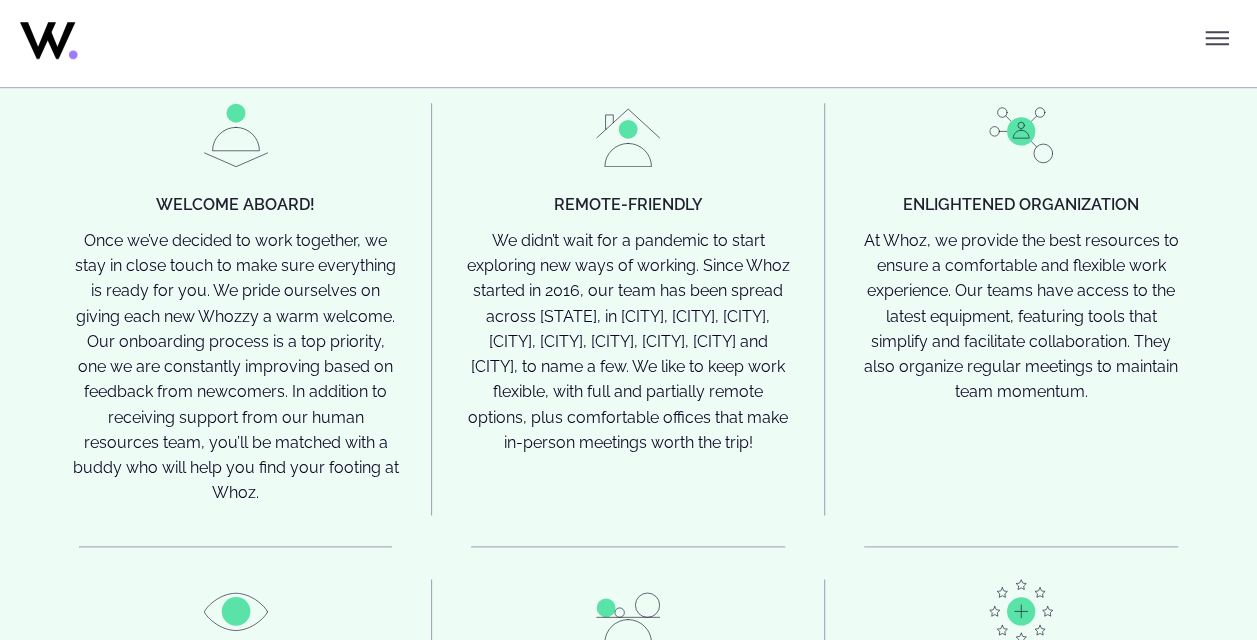 drag, startPoint x: 603, startPoint y: 322, endPoint x: 684, endPoint y: 324, distance: 81.02469 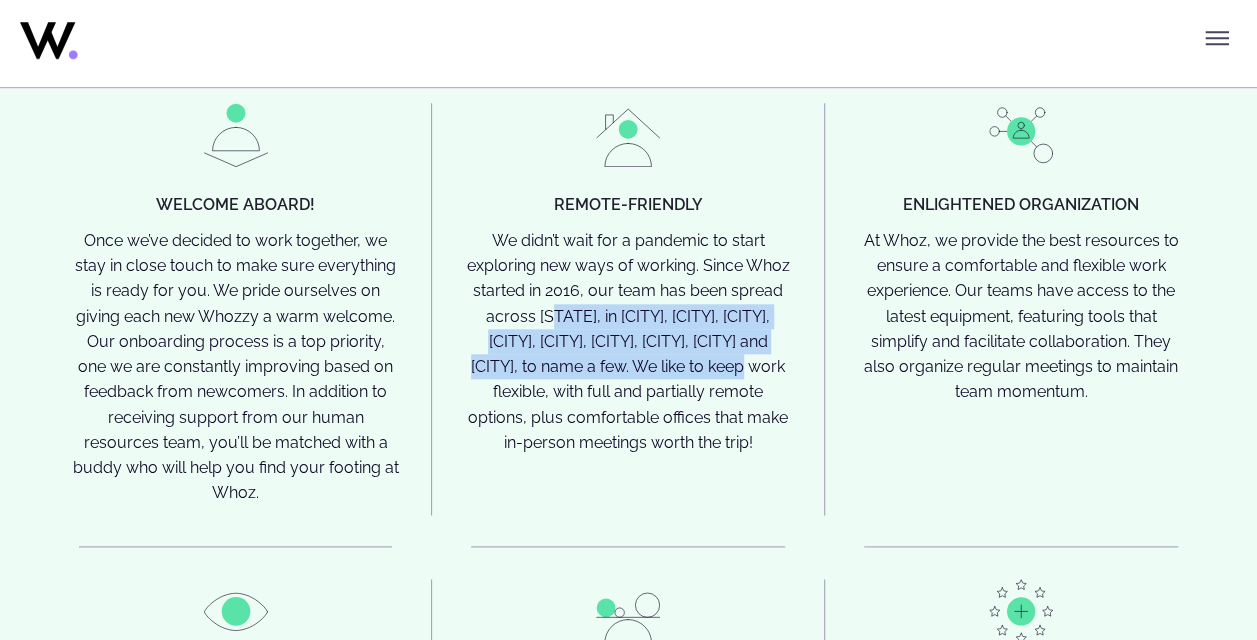 drag, startPoint x: 538, startPoint y: 338, endPoint x: 775, endPoint y: 388, distance: 242.21684 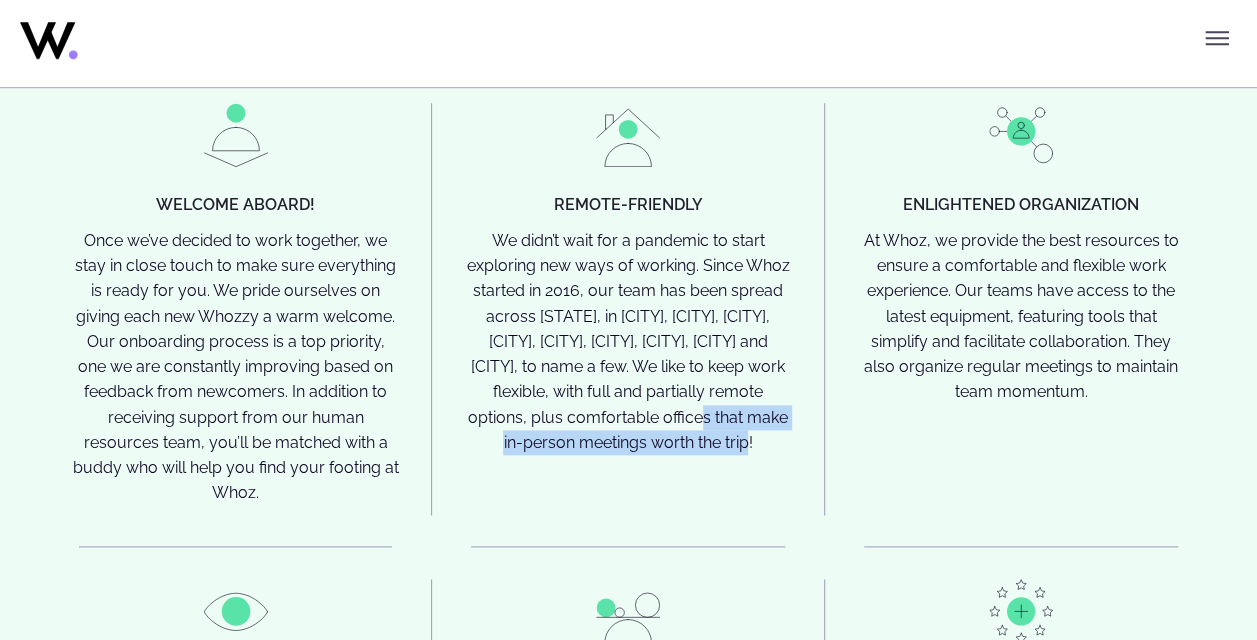 drag, startPoint x: 730, startPoint y: 438, endPoint x: 752, endPoint y: 468, distance: 37.202152 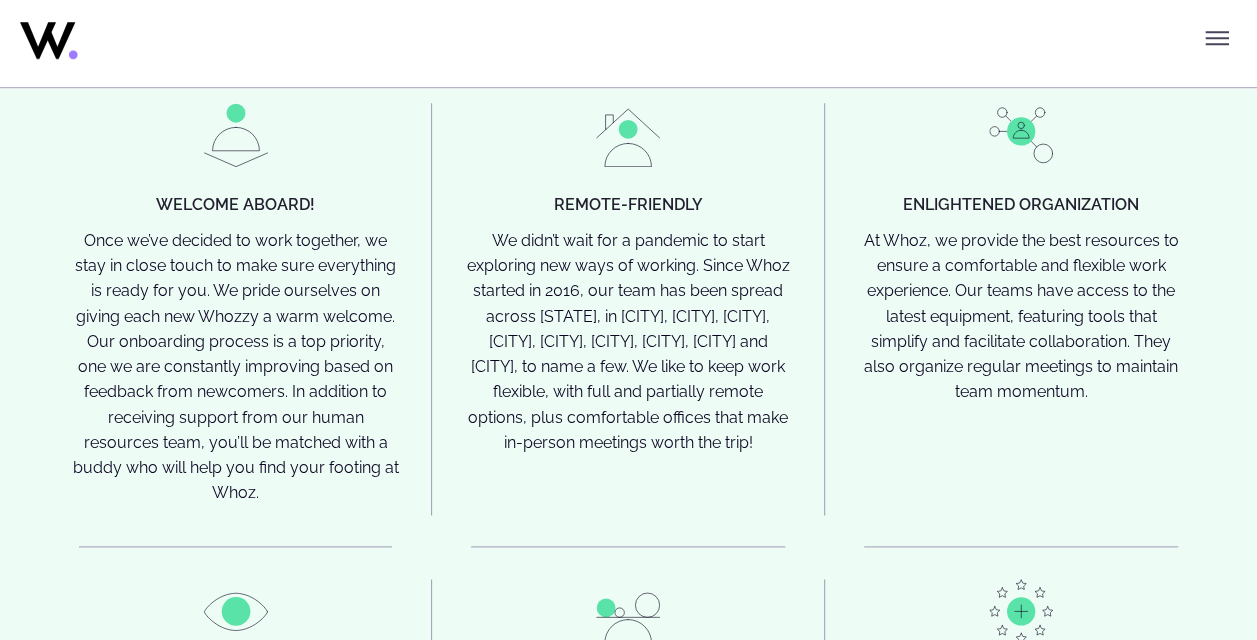 drag, startPoint x: 752, startPoint y: 468, endPoint x: 749, endPoint y: 500, distance: 32.140316 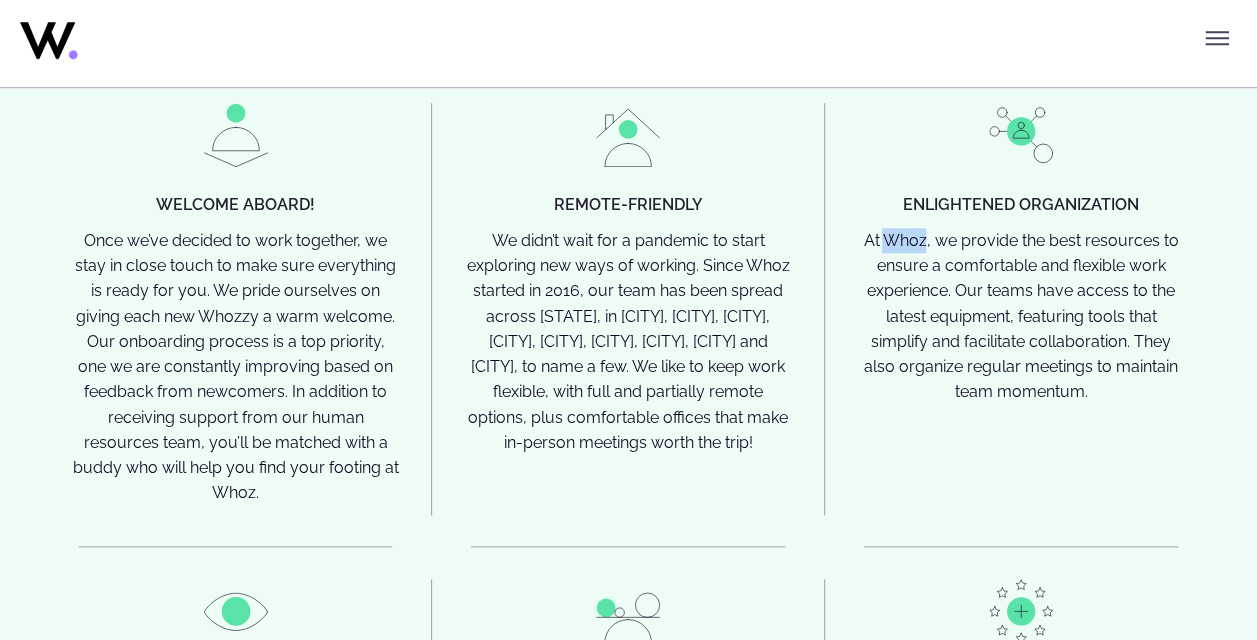 click on "At Whoz, we provide the best resources to ensure a comfortable and flexible work experience. Our teams have access to the latest equipment, featuring tools that simplify and facilitate collaboration. They also organize regular meetings to maintain team momentum." at bounding box center (1021, 316) 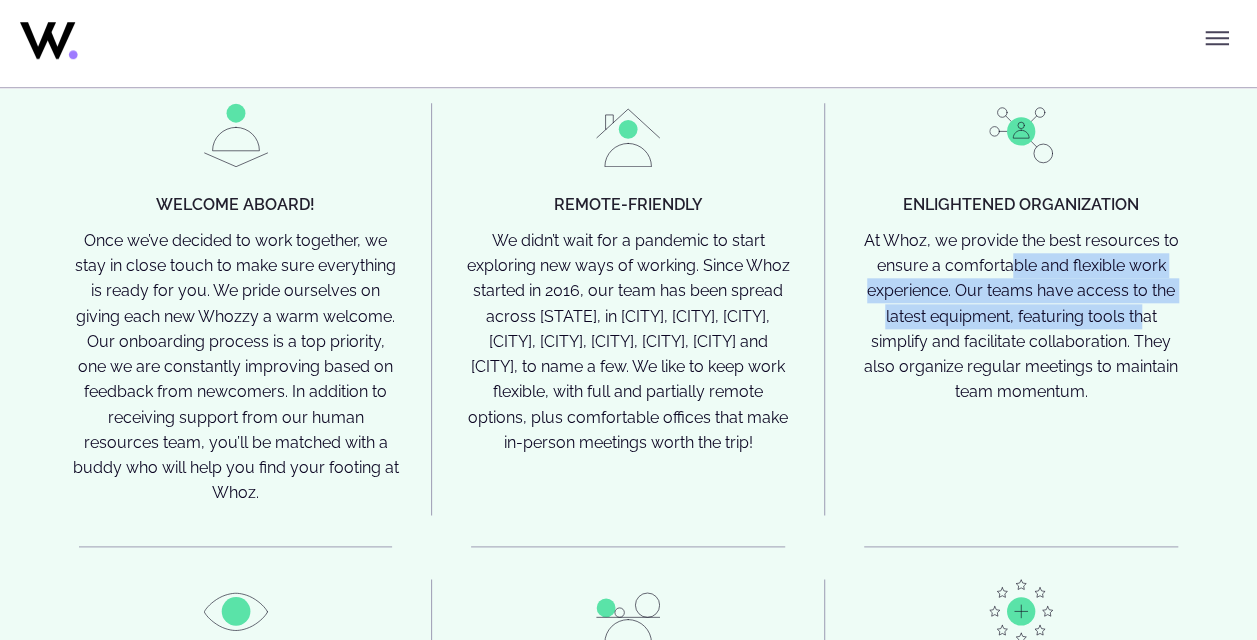 drag, startPoint x: 1018, startPoint y: 287, endPoint x: 1146, endPoint y: 346, distance: 140.94325 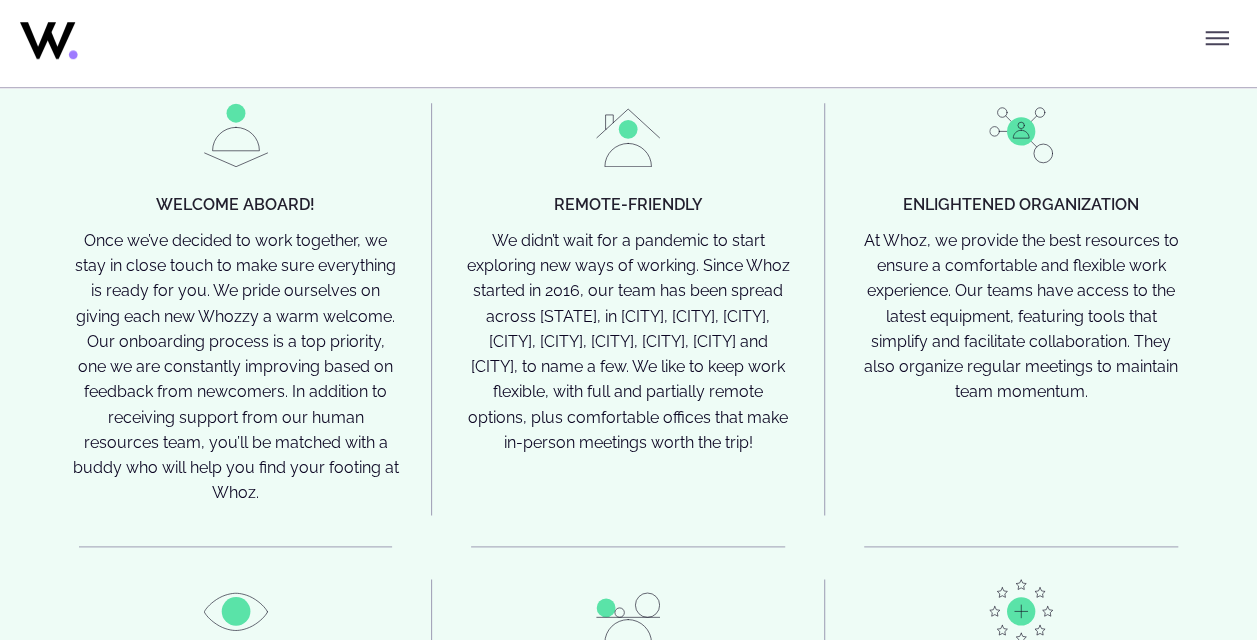 drag, startPoint x: 1146, startPoint y: 346, endPoint x: 1158, endPoint y: 446, distance: 100.71743 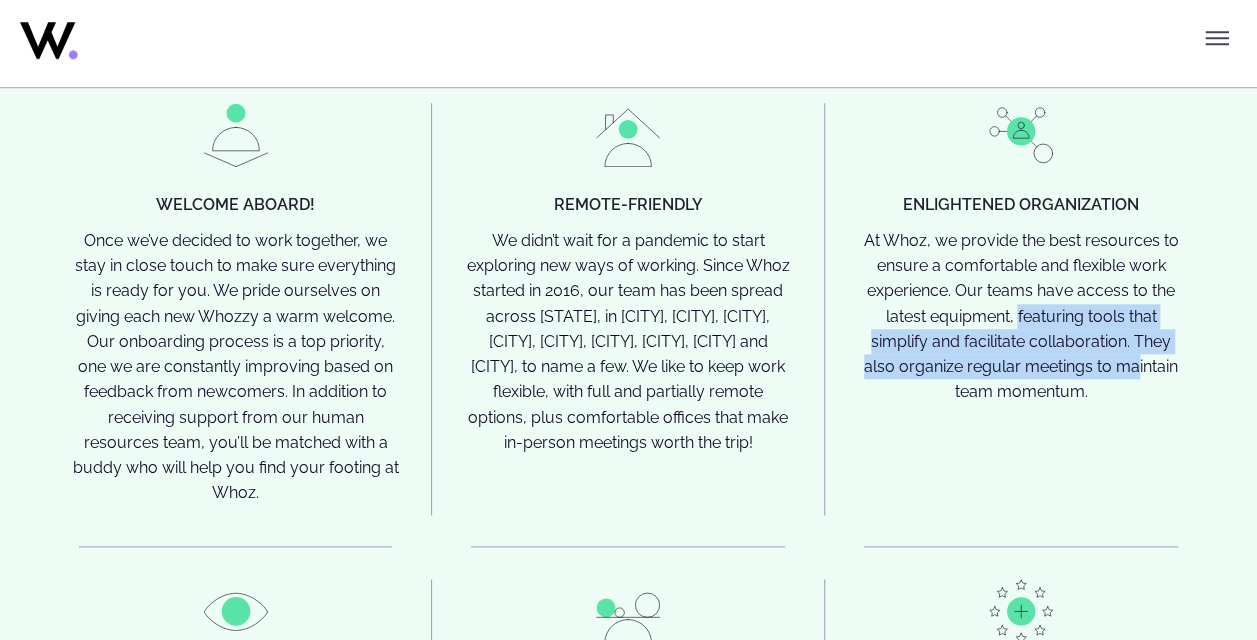 drag, startPoint x: 1032, startPoint y: 341, endPoint x: 1142, endPoint y: 392, distance: 121.24768 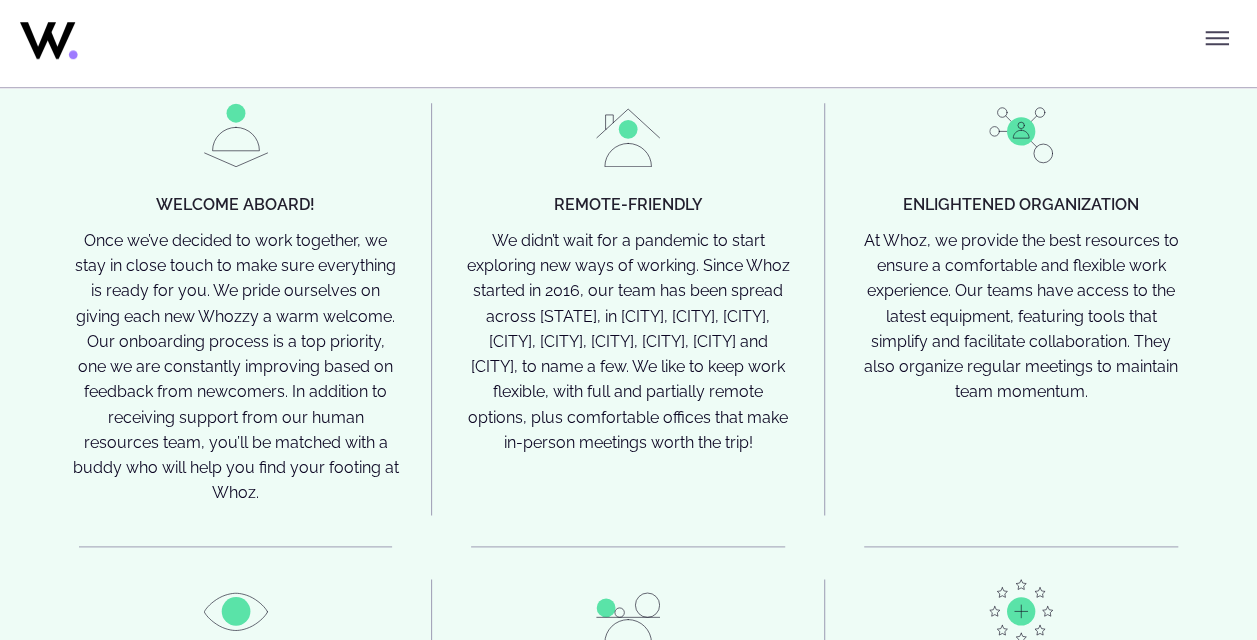 drag, startPoint x: 1142, startPoint y: 392, endPoint x: 1148, endPoint y: 447, distance: 55.326305 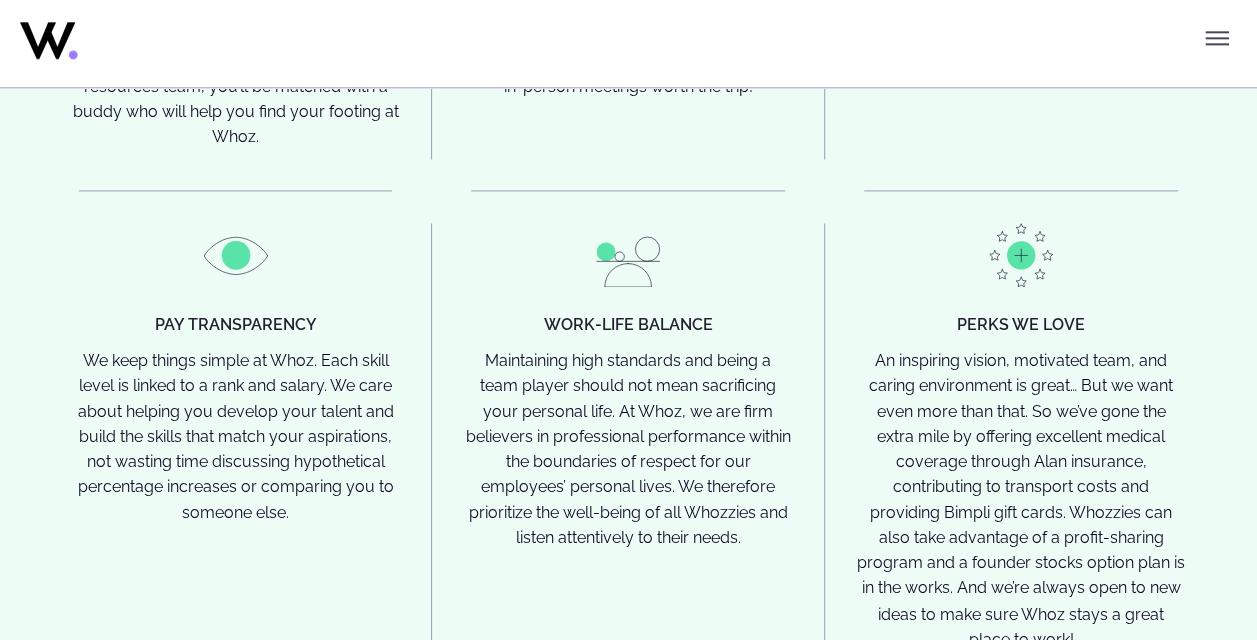 scroll, scrollTop: 5100, scrollLeft: 0, axis: vertical 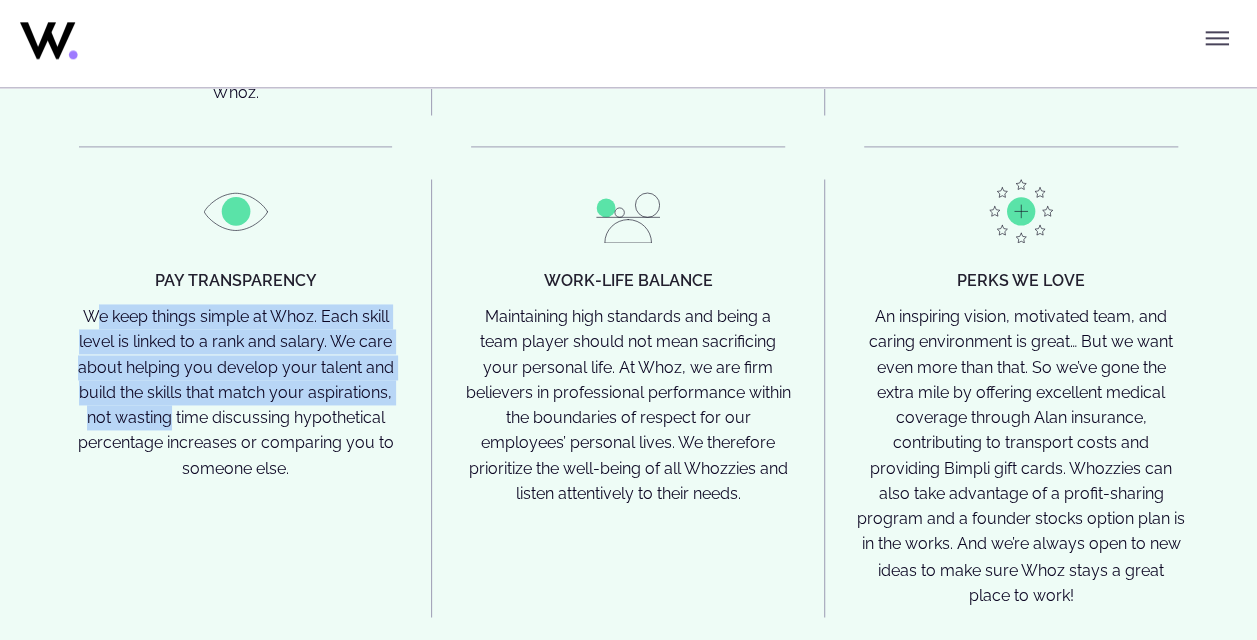 drag, startPoint x: 89, startPoint y: 315, endPoint x: 163, endPoint y: 402, distance: 114.21471 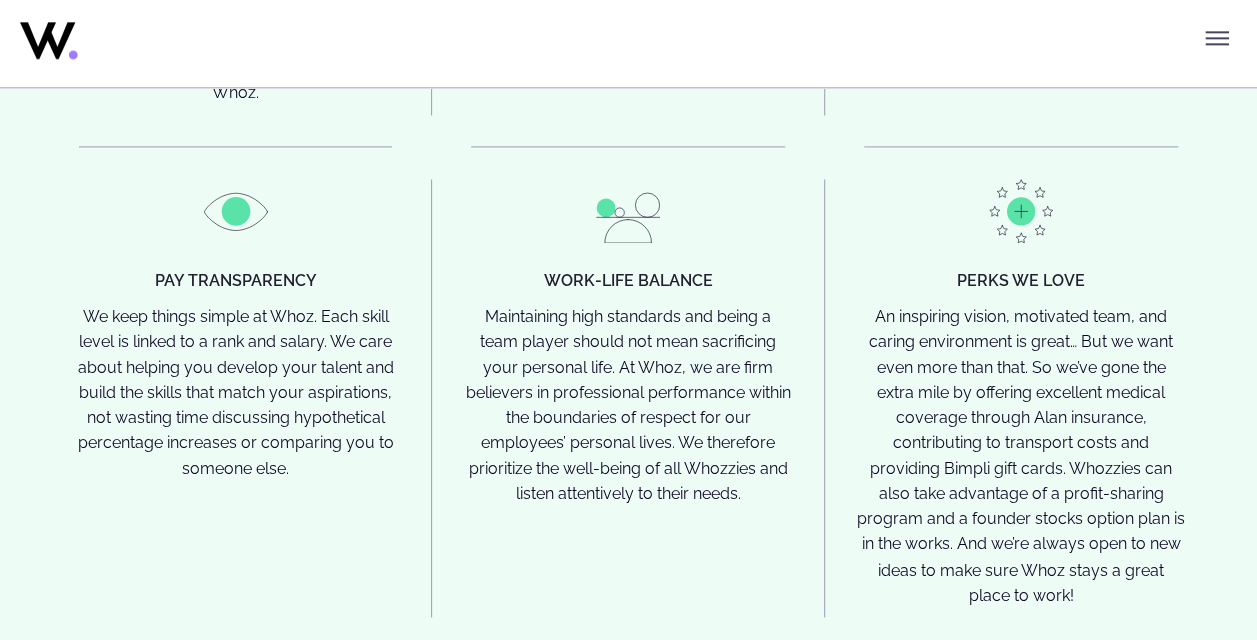 drag, startPoint x: 163, startPoint y: 402, endPoint x: 343, endPoint y: 489, distance: 199.92249 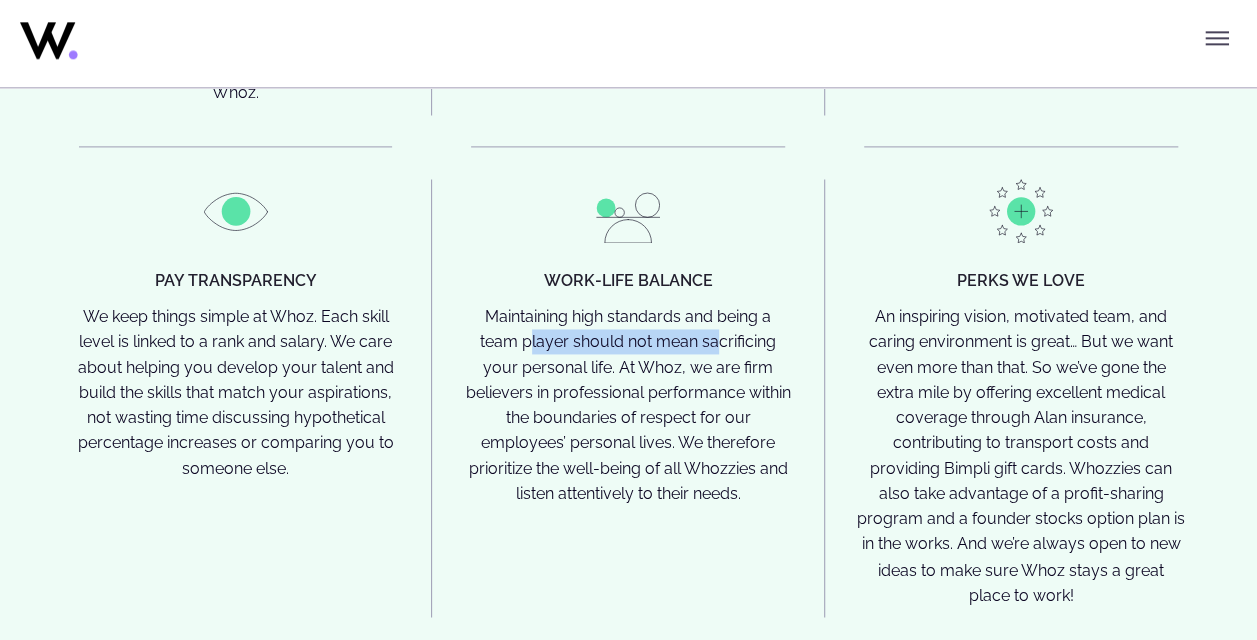 drag, startPoint x: 495, startPoint y: 340, endPoint x: 676, endPoint y: 340, distance: 181 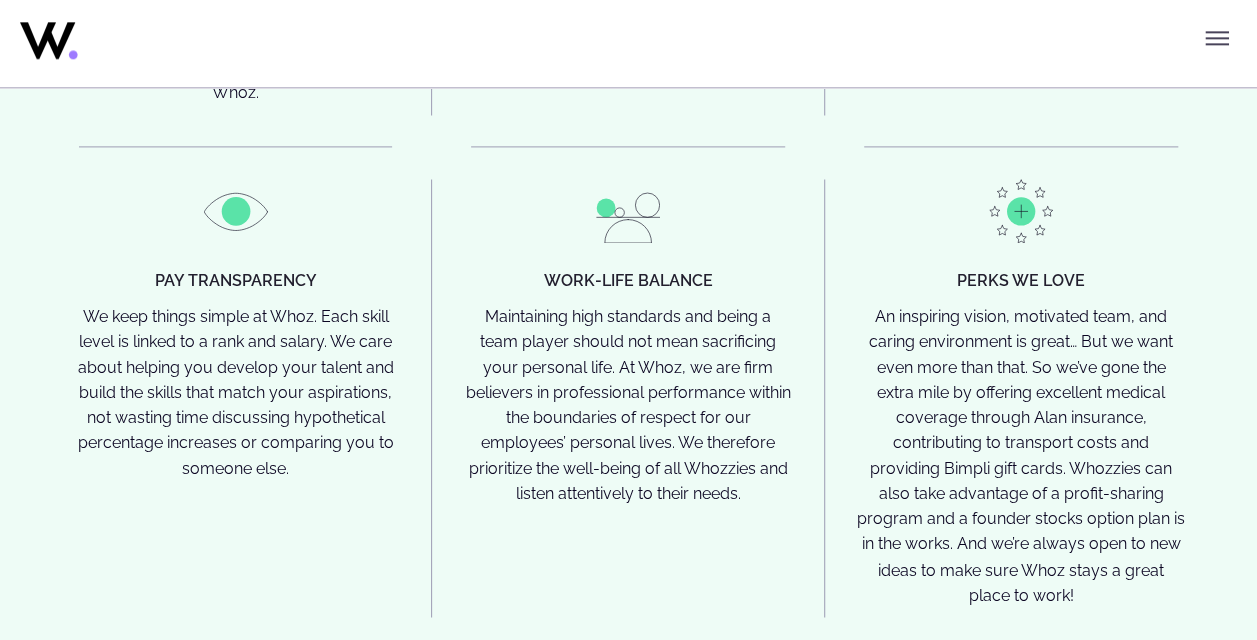 drag, startPoint x: 676, startPoint y: 340, endPoint x: 686, endPoint y: 384, distance: 45.122055 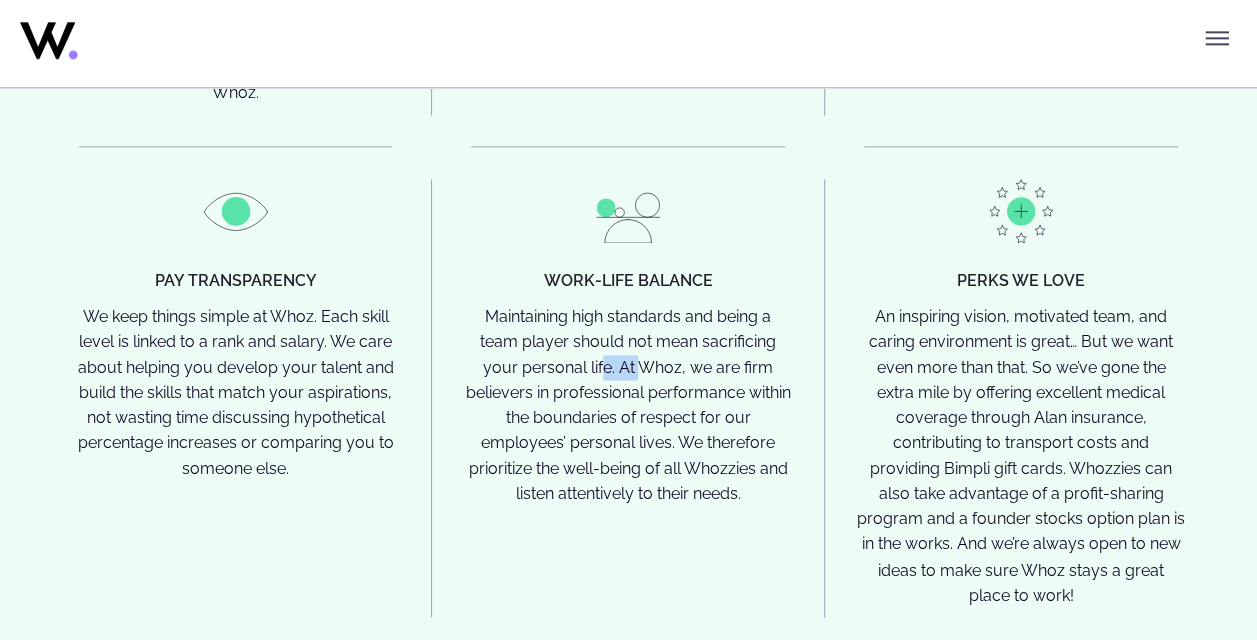 drag, startPoint x: 546, startPoint y: 362, endPoint x: 586, endPoint y: 369, distance: 40.60788 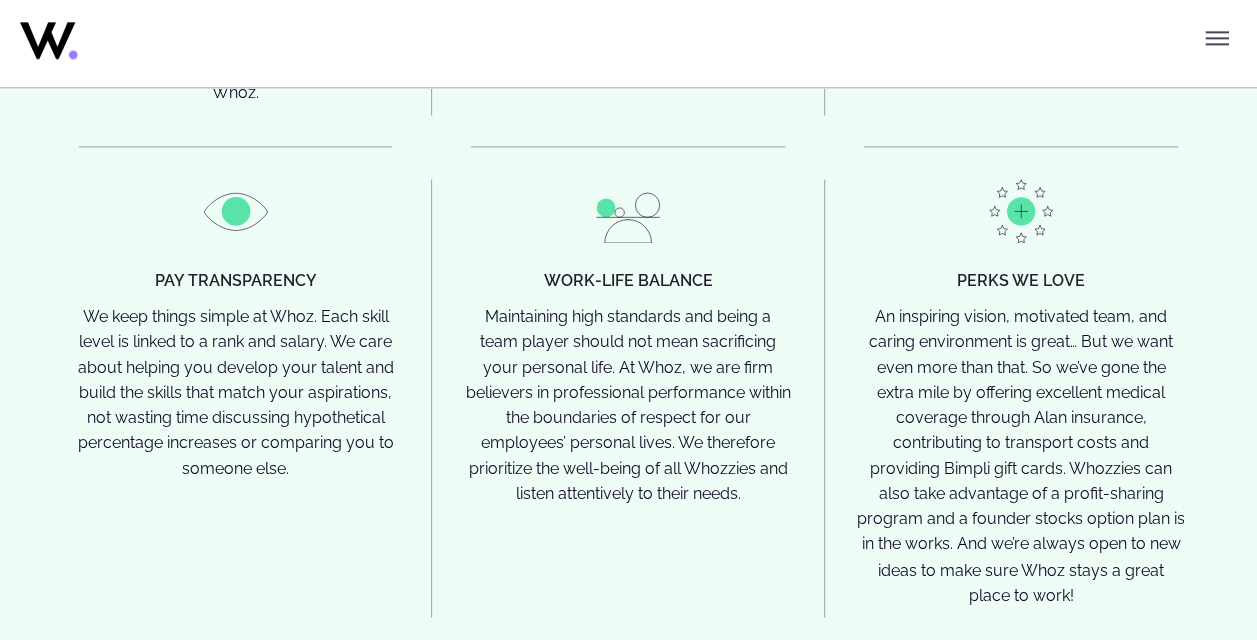 drag, startPoint x: 586, startPoint y: 369, endPoint x: 638, endPoint y: 372, distance: 52.086468 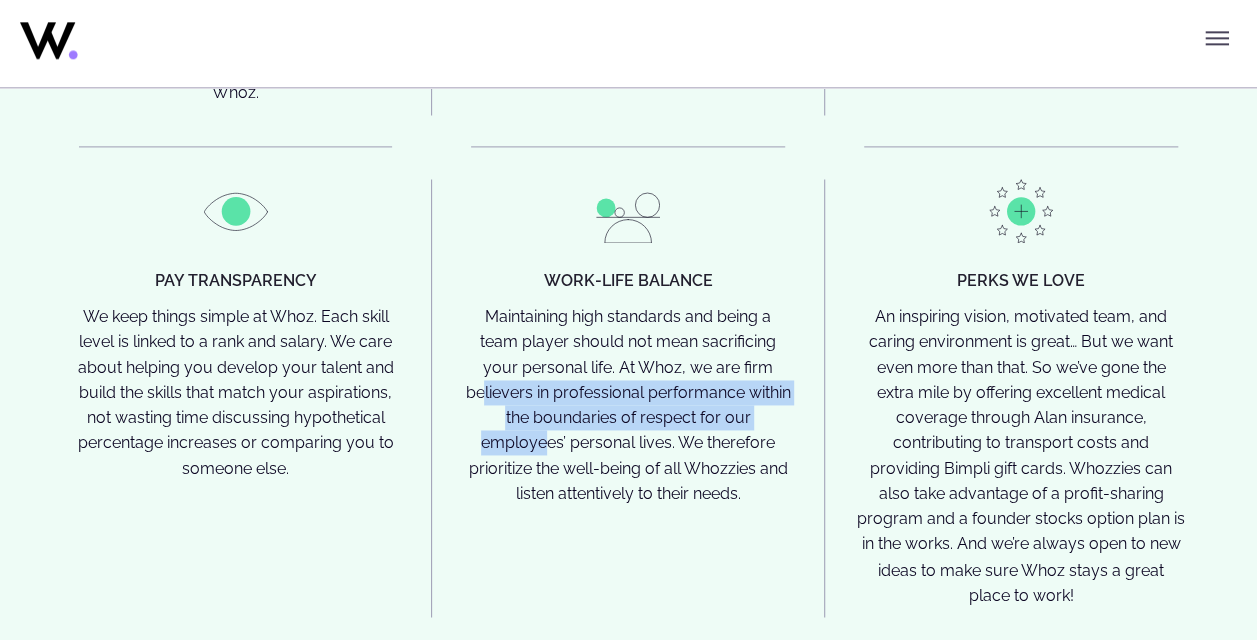 drag, startPoint x: 739, startPoint y: 369, endPoint x: 755, endPoint y: 404, distance: 38.483765 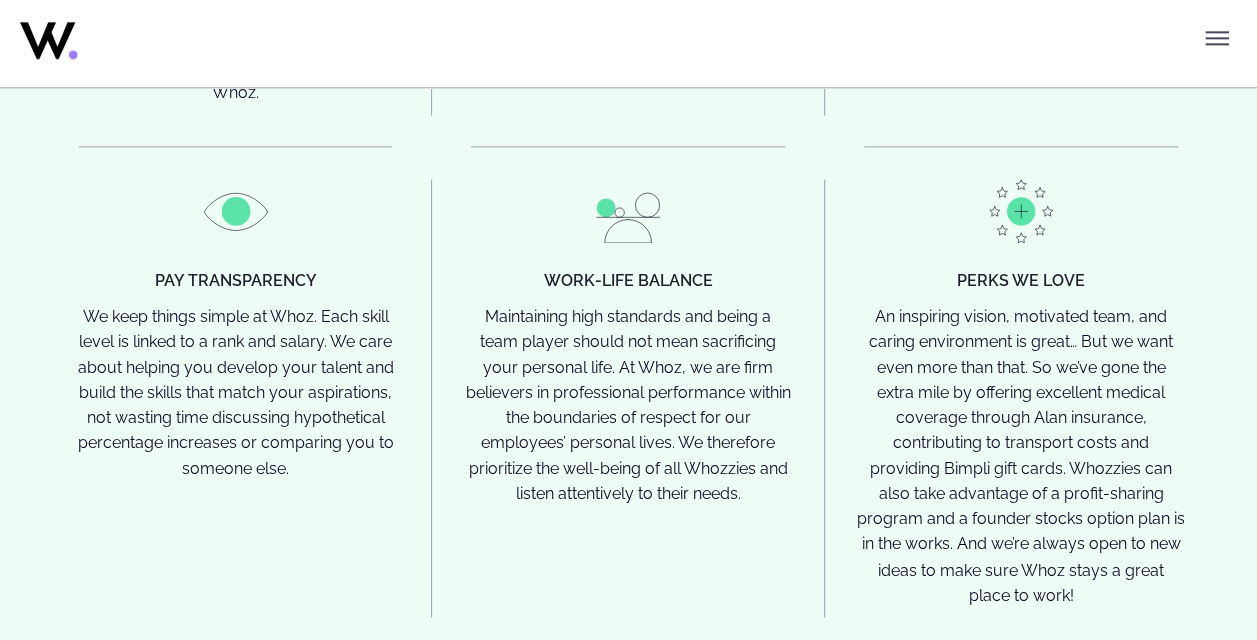 drag, startPoint x: 755, startPoint y: 404, endPoint x: 742, endPoint y: 496, distance: 92.91394 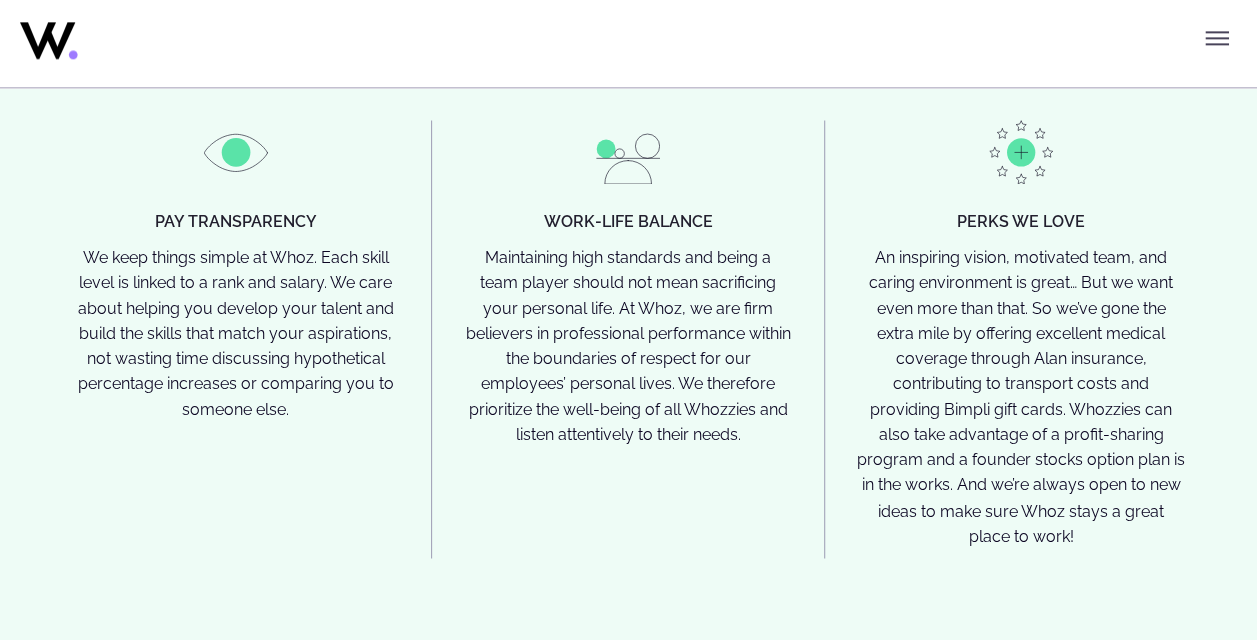 scroll, scrollTop: 5200, scrollLeft: 0, axis: vertical 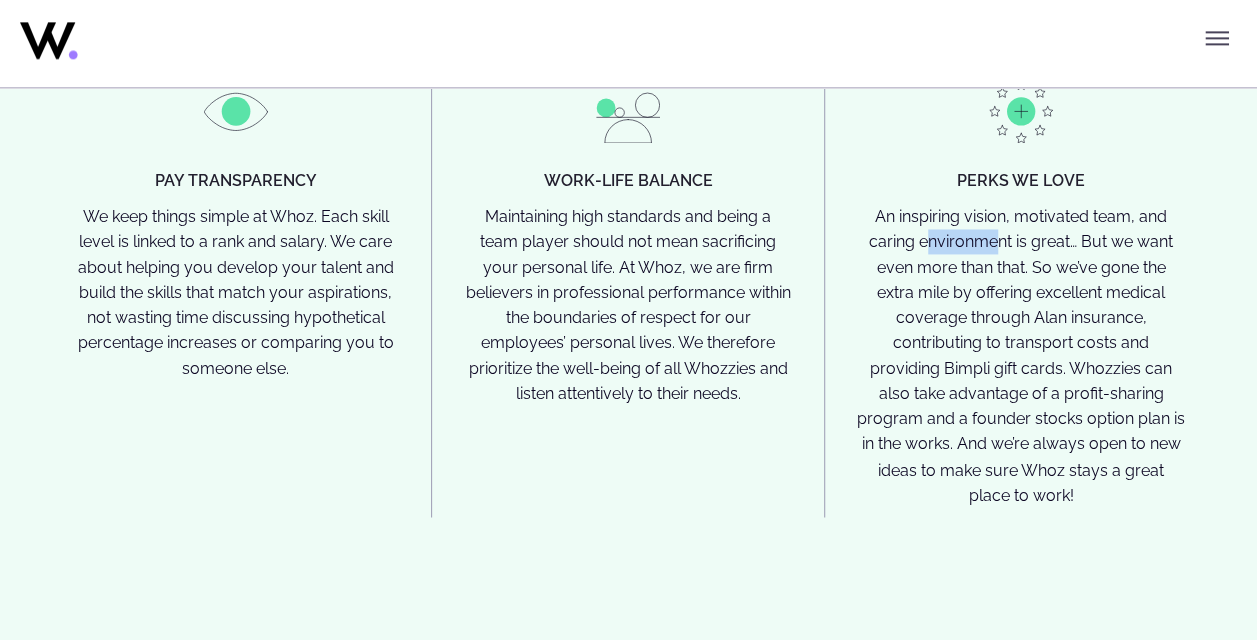 drag, startPoint x: 944, startPoint y: 242, endPoint x: 1004, endPoint y: 241, distance: 60.00833 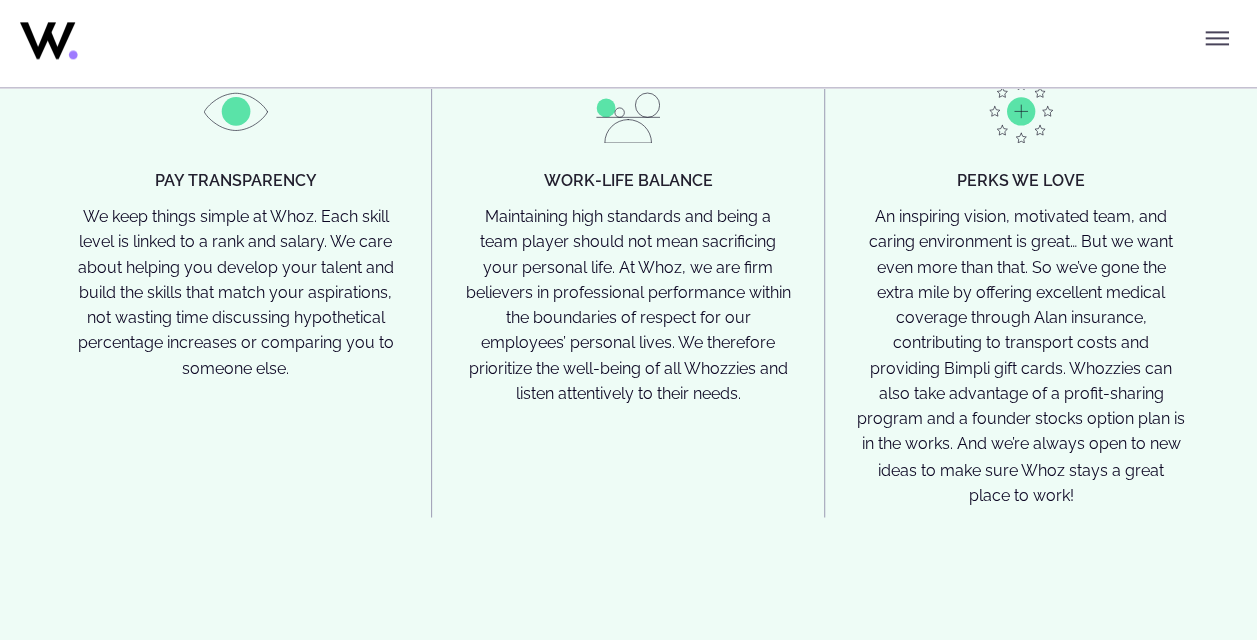 drag, startPoint x: 1004, startPoint y: 241, endPoint x: 1118, endPoint y: 254, distance: 114.73883 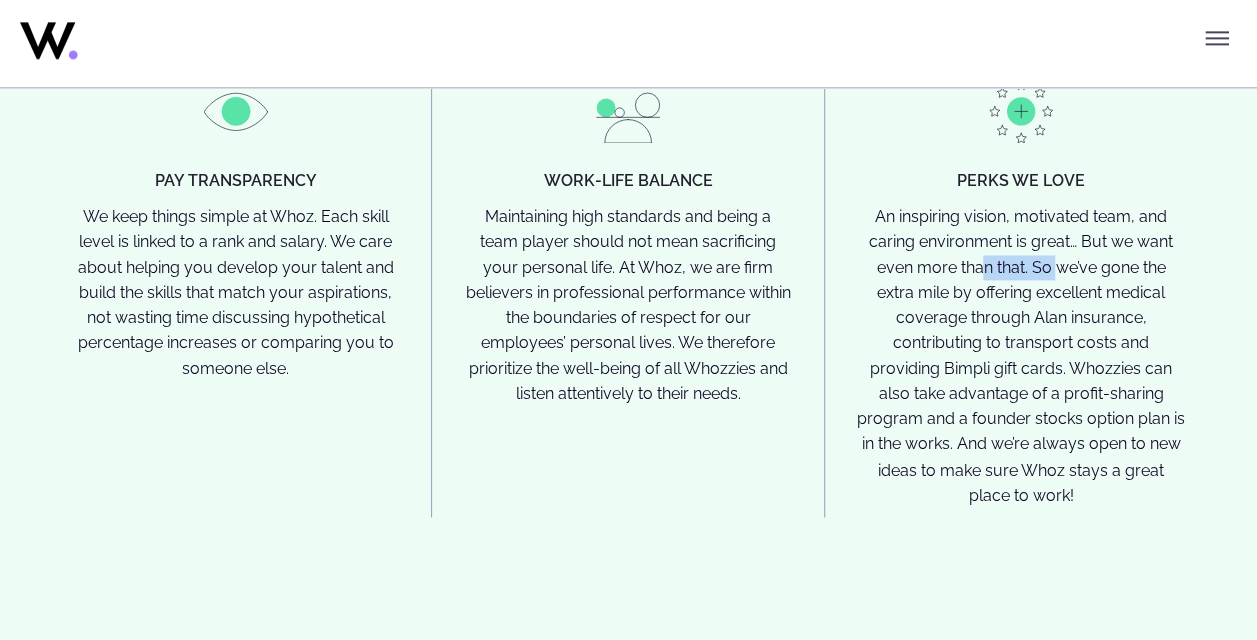 drag, startPoint x: 1005, startPoint y: 264, endPoint x: 1040, endPoint y: 270, distance: 35.510563 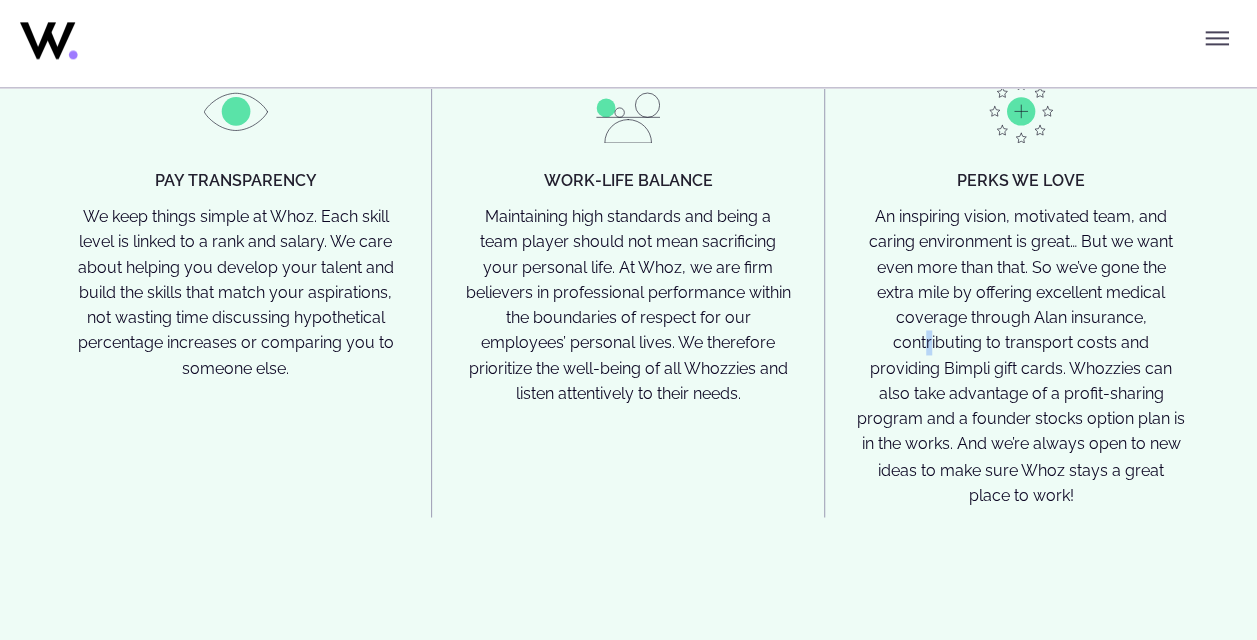 drag, startPoint x: 1040, startPoint y: 270, endPoint x: 1096, endPoint y: 312, distance: 70 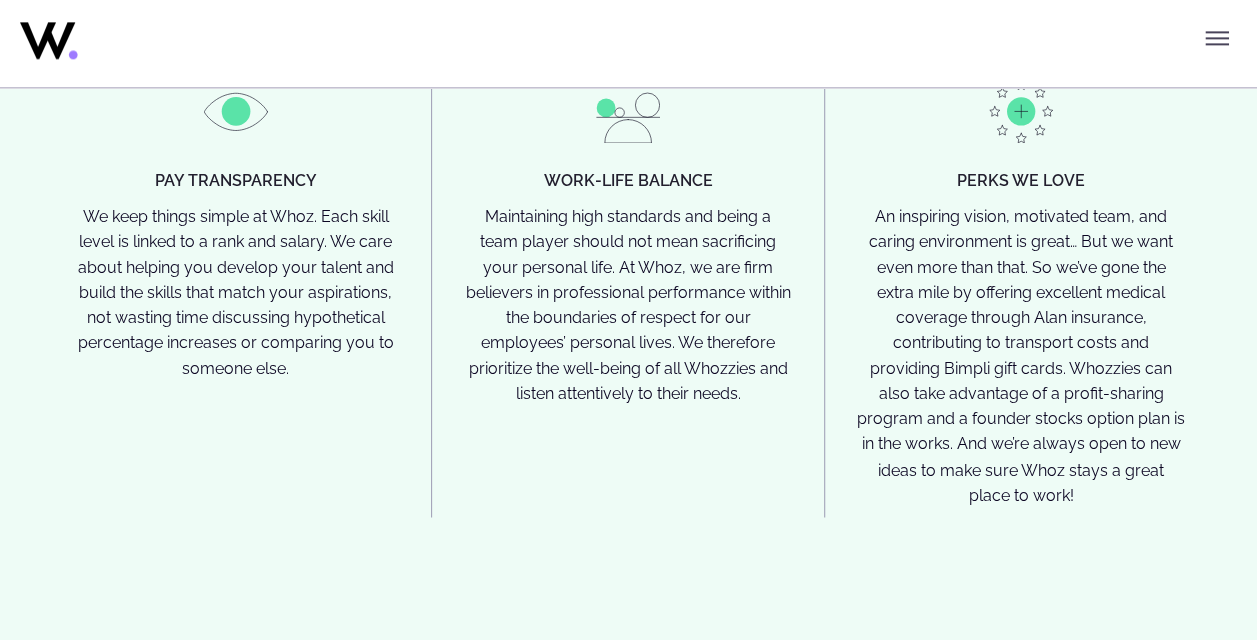 drag, startPoint x: 1096, startPoint y: 312, endPoint x: 1108, endPoint y: 357, distance: 46.572525 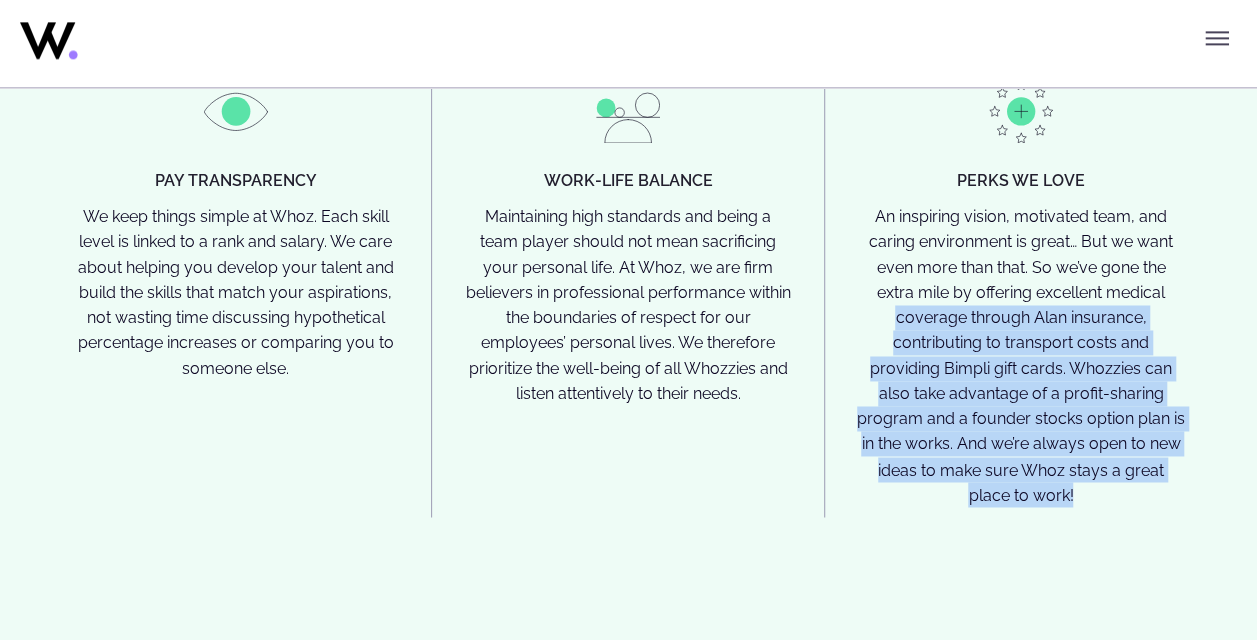 drag, startPoint x: 1127, startPoint y: 294, endPoint x: 1206, endPoint y: 479, distance: 201.16162 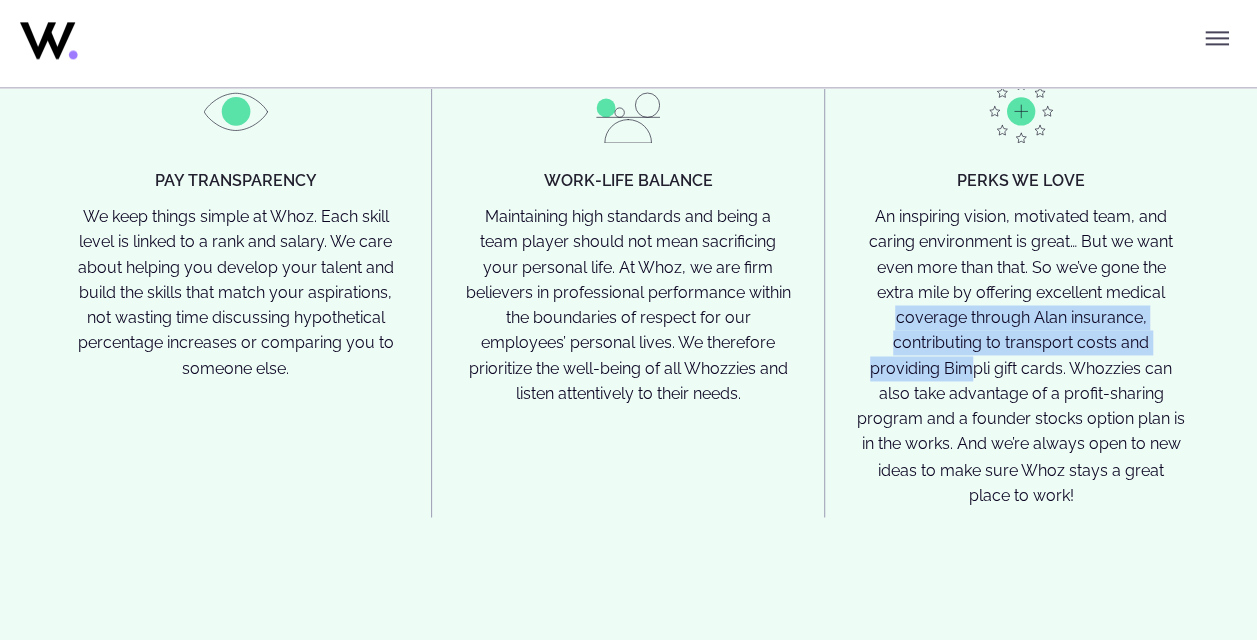click on "An inspiring vision, motivated team, and caring environment is great… But we want even more than that. So we’ve gone the extra mile by offering excellent medical coverage through Alan insurance, contributing to transport costs and providing Bimpli gift cards. Whozzies can also take advantage of a profit-sharing program and a founder stocks option plan is in the works. And we’re always open to new ideas to make sure Whoz stays a great place to work!" at bounding box center (1021, 355) 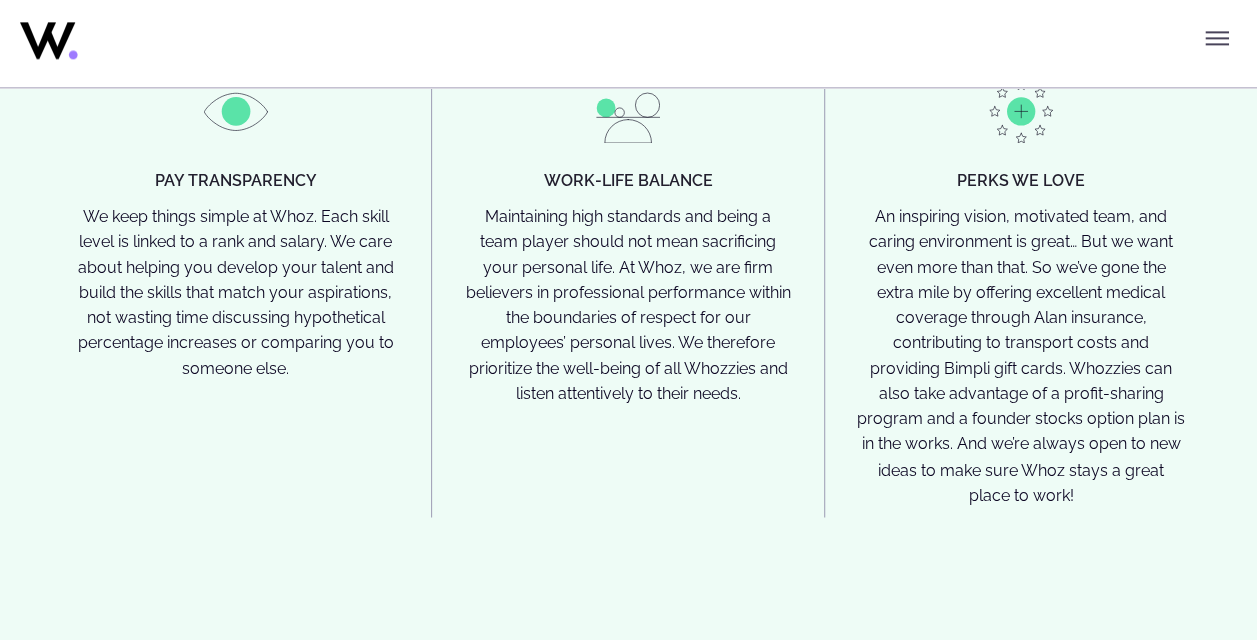click on "An inspiring vision, motivated team, and caring environment is great… But we want even more than that. So we’ve gone the extra mile by offering excellent medical coverage through Alan insurance, contributing to transport costs and providing Bimpli gift cards. Whozzies can also take advantage of a profit-sharing program and a founder stocks option plan is in the works. And we’re always open to new ideas to make sure Whoz stays a great place to work!" at bounding box center [1021, 355] 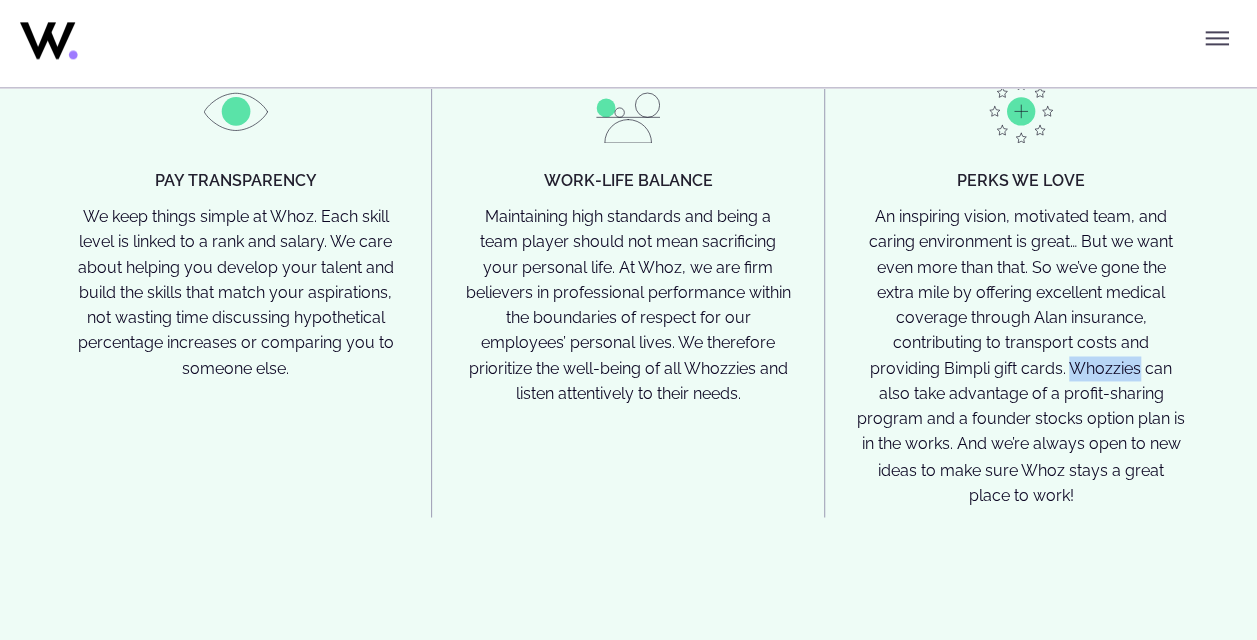 click on "An inspiring vision, motivated team, and caring environment is great… But we want even more than that. So we’ve gone the extra mile by offering excellent medical coverage through Alan insurance, contributing to transport costs and providing Bimpli gift cards. Whozzies can also take advantage of a profit-sharing program and a founder stocks option plan is in the works. And we’re always open to new ideas to make sure Whoz stays a great place to work!" at bounding box center [1021, 355] 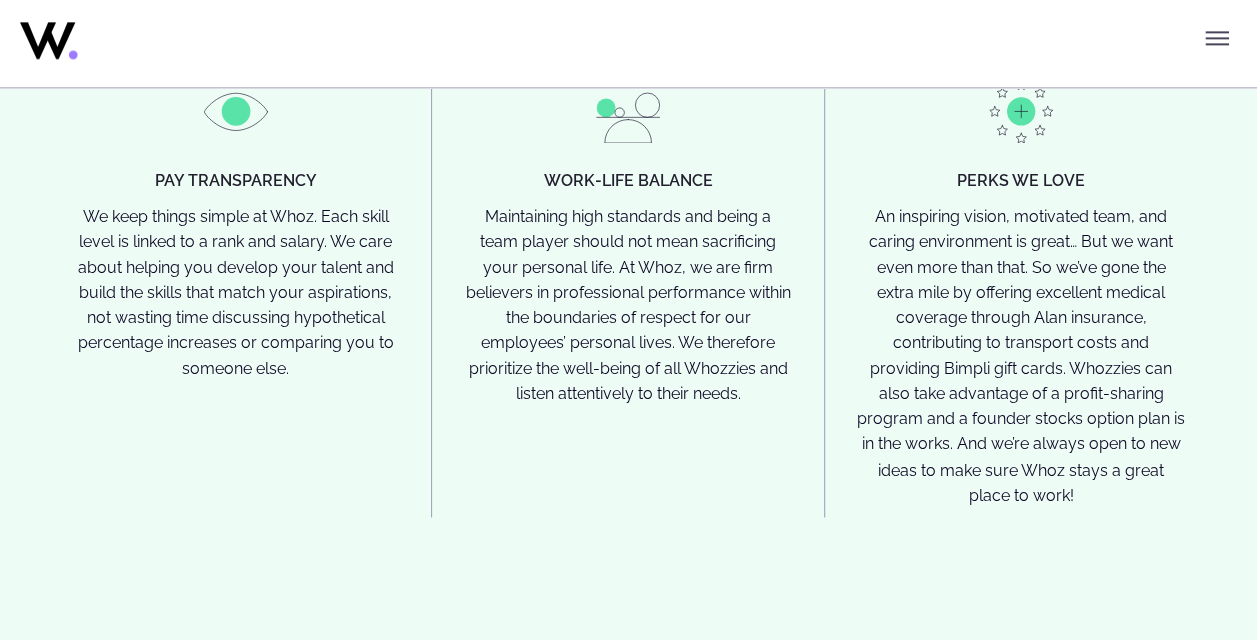 drag, startPoint x: 970, startPoint y: 365, endPoint x: 1132, endPoint y: 372, distance: 162.15117 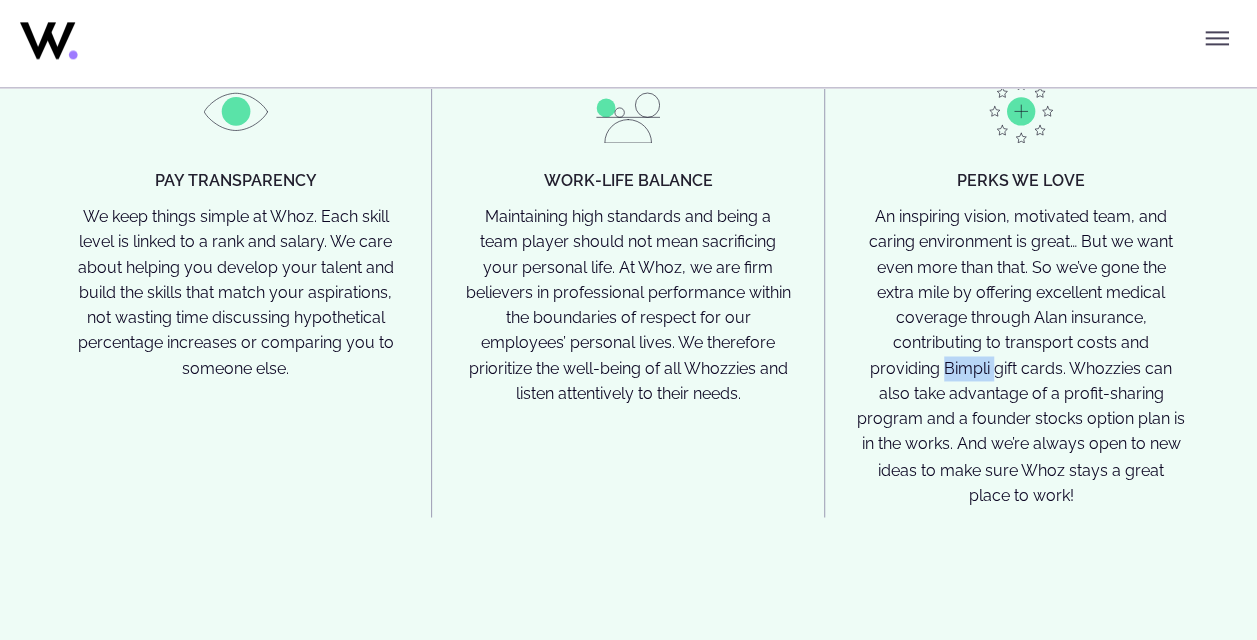 click on "An inspiring vision, motivated team, and caring environment is great… But we want even more than that. So we’ve gone the extra mile by offering excellent medical coverage through Alan insurance, contributing to transport costs and providing Bimpli gift cards. Whozzies can also take advantage of a profit-sharing program and a founder stocks option plan is in the works. And we’re always open to new ideas to make sure Whoz stays a great place to work!" at bounding box center [1021, 355] 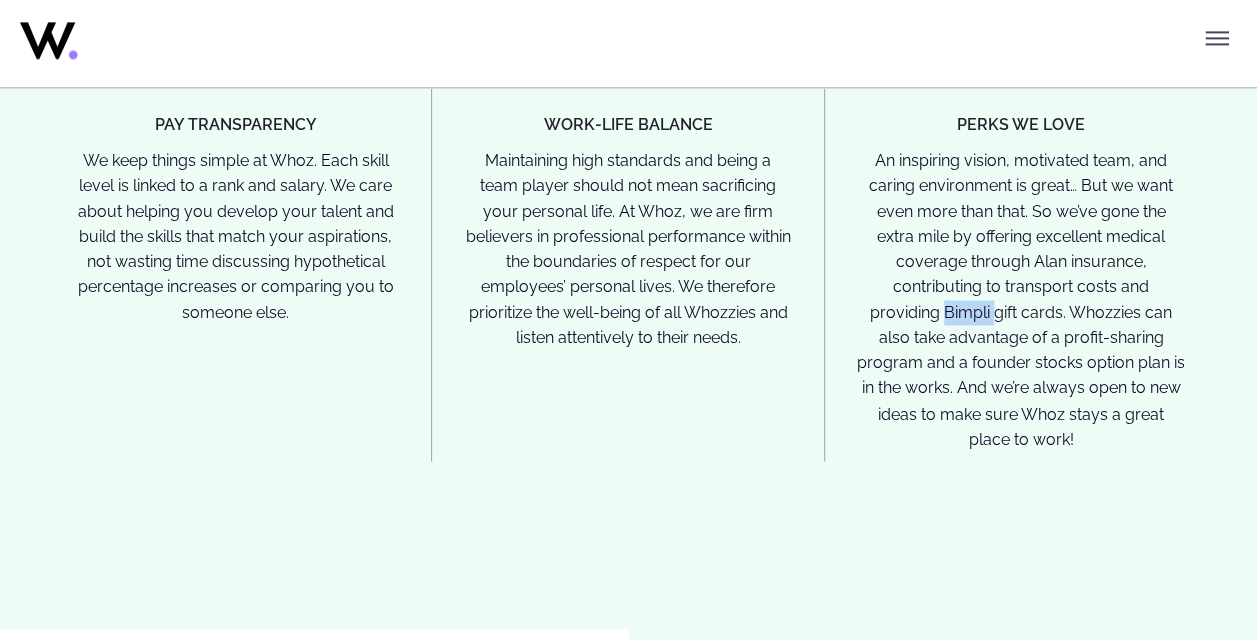 scroll, scrollTop: 5300, scrollLeft: 0, axis: vertical 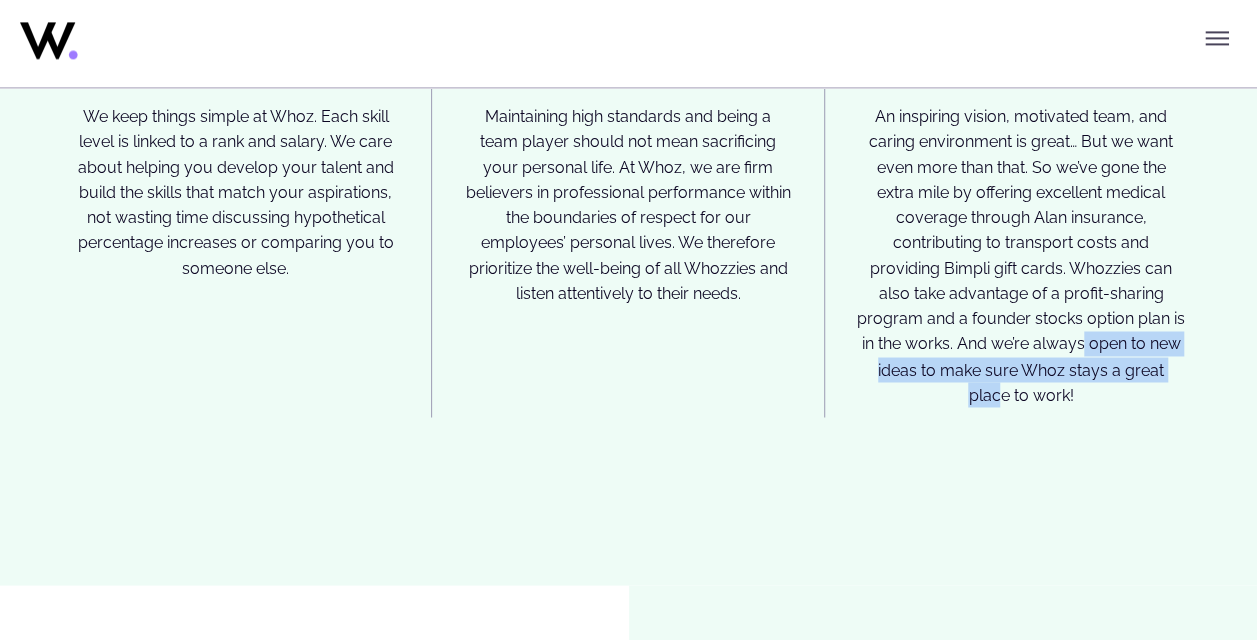 drag, startPoint x: 930, startPoint y: 346, endPoint x: 1075, endPoint y: 356, distance: 145.34442 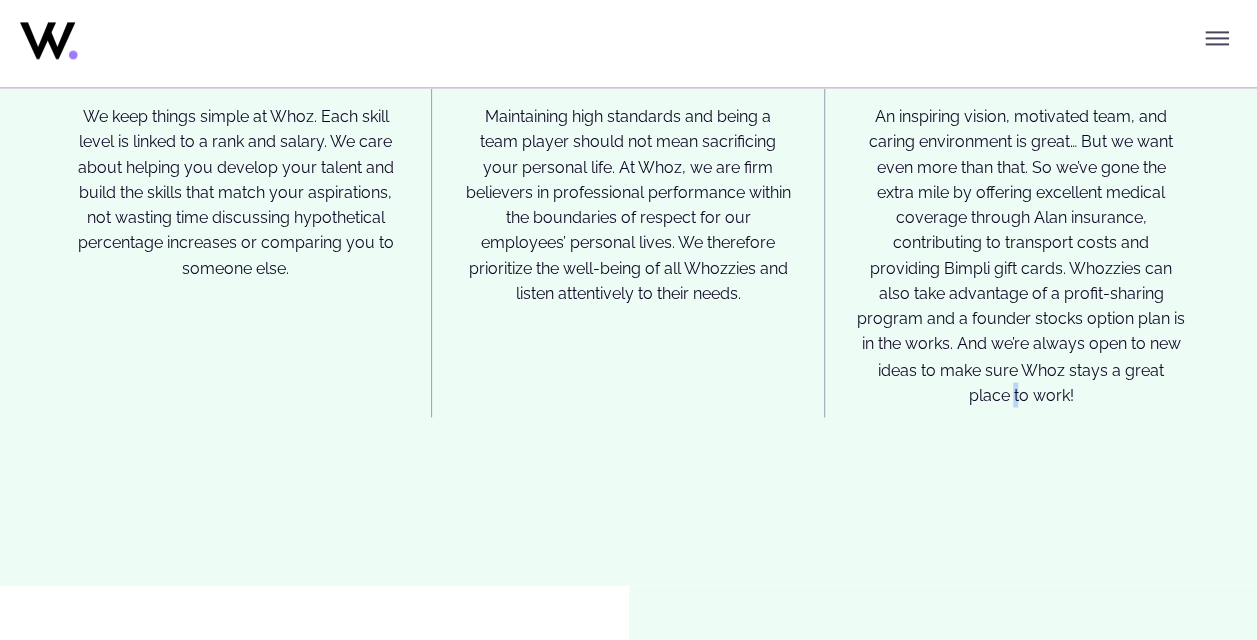 drag, startPoint x: 1075, startPoint y: 356, endPoint x: 1094, endPoint y: 403, distance: 50.695168 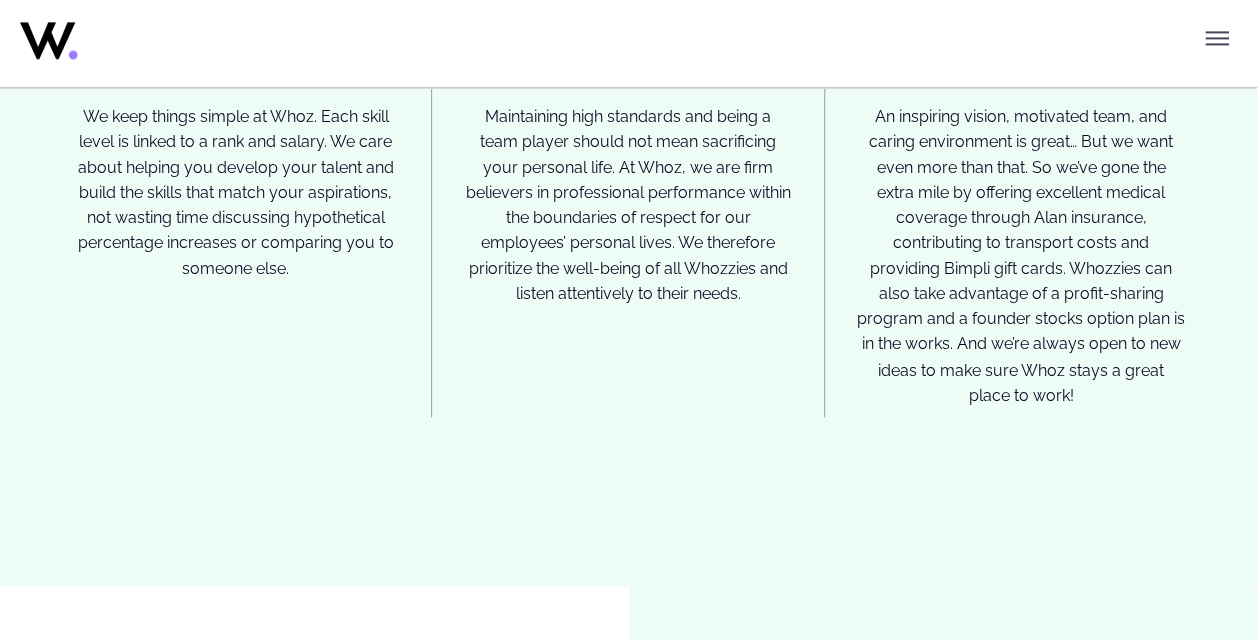 drag, startPoint x: 1094, startPoint y: 403, endPoint x: 1040, endPoint y: 428, distance: 59.5063 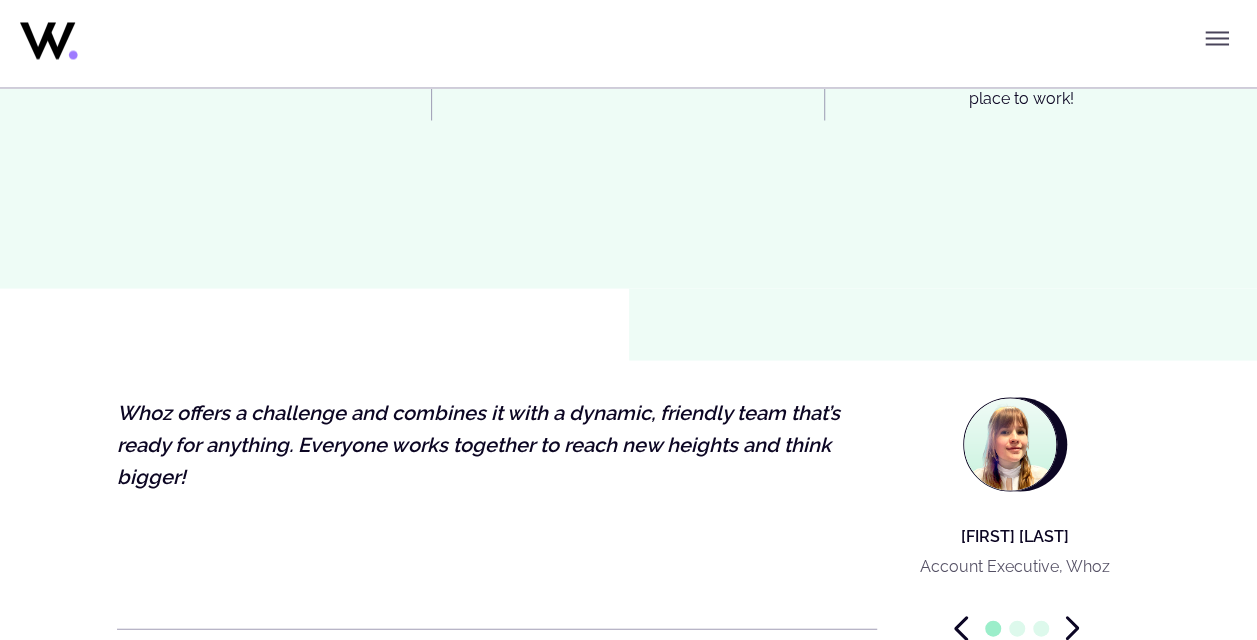 scroll, scrollTop: 5600, scrollLeft: 0, axis: vertical 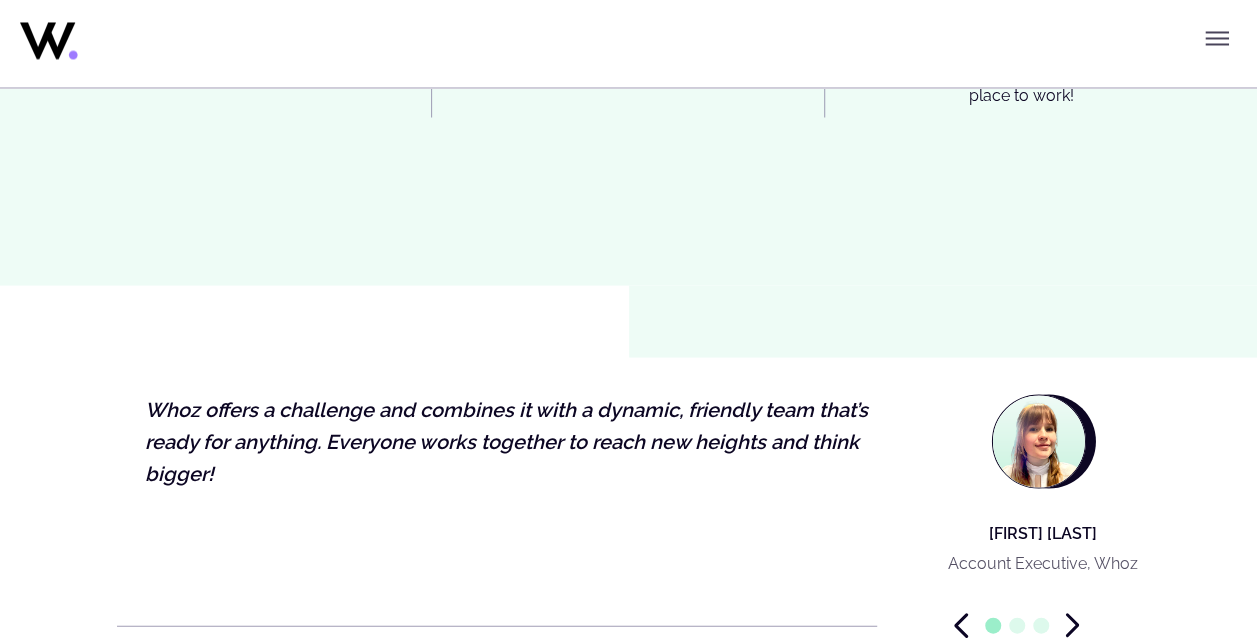 click on "Whoz offers a challenge and combines it with a dynamic, friendly team that’s ready for anything. Everyone works together to reach new heights and think bigger!" at bounding box center [523, 441] 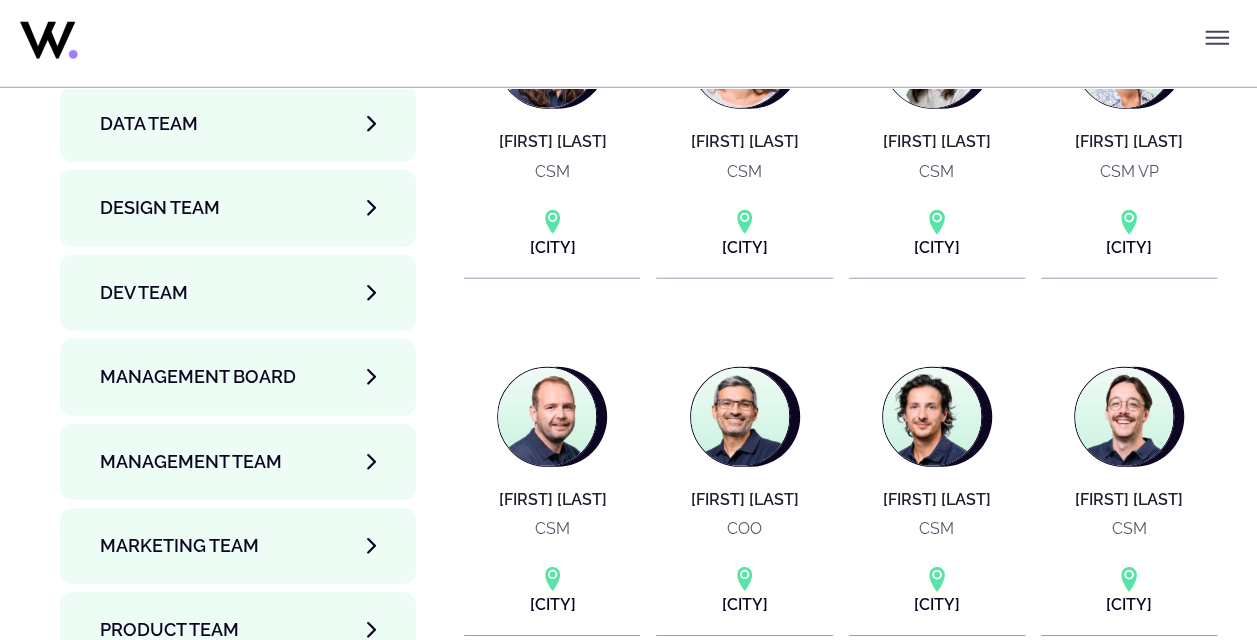 scroll, scrollTop: 6700, scrollLeft: 0, axis: vertical 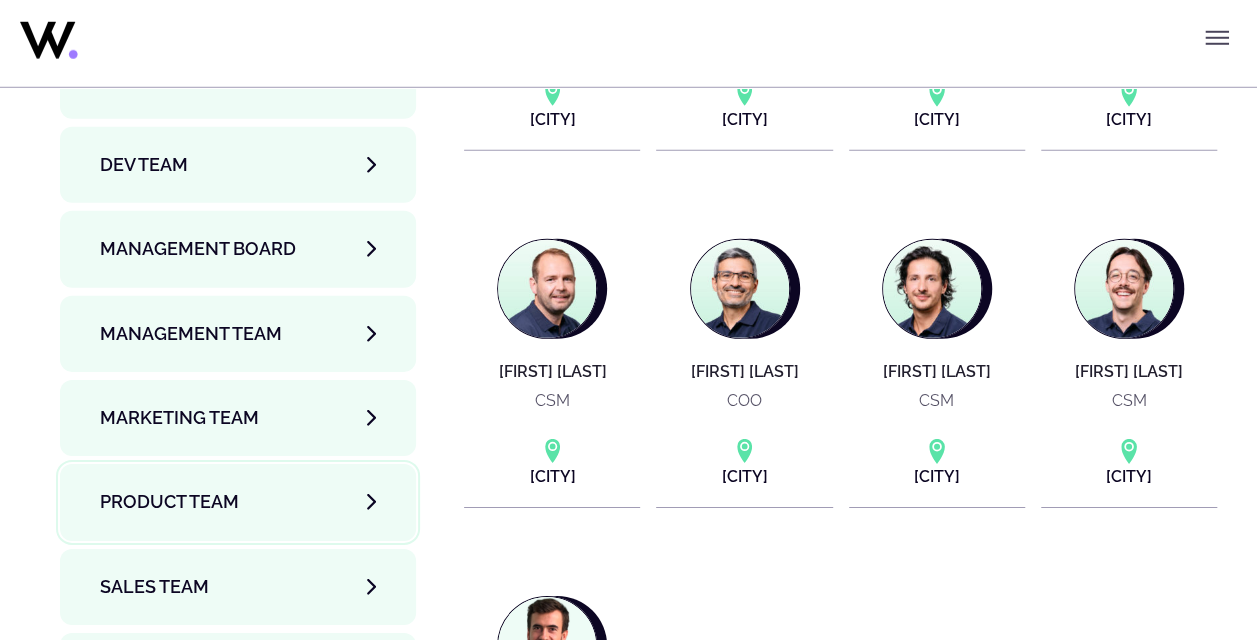 click on "Product team" at bounding box center [238, 502] 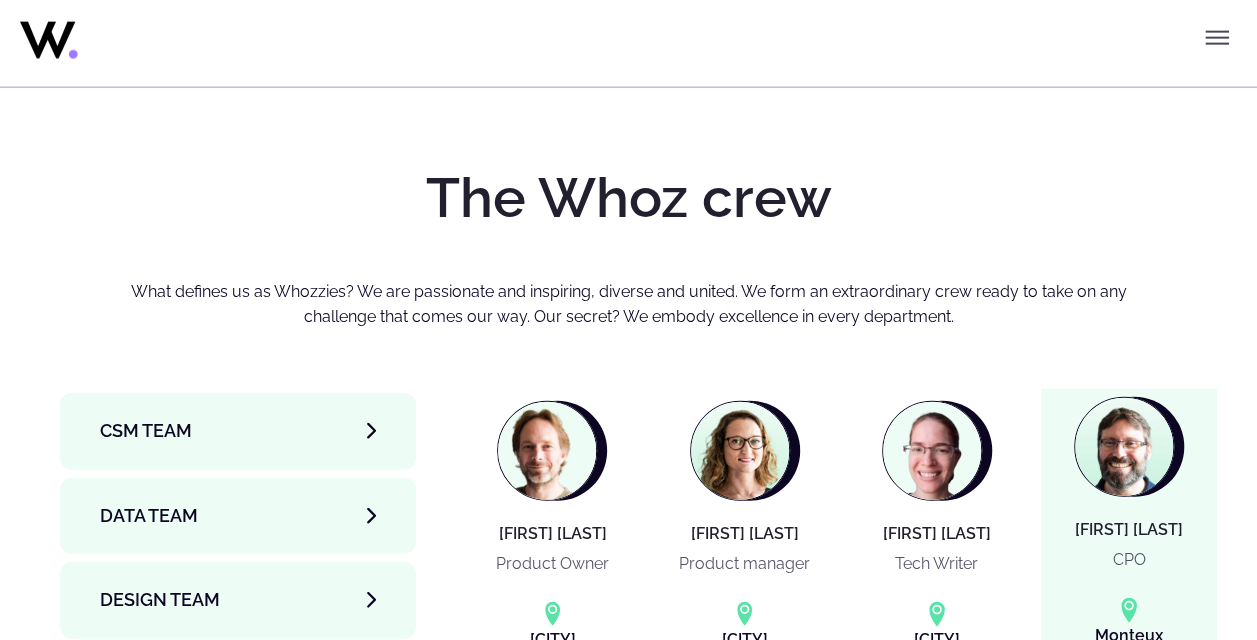 scroll, scrollTop: 6400, scrollLeft: 0, axis: vertical 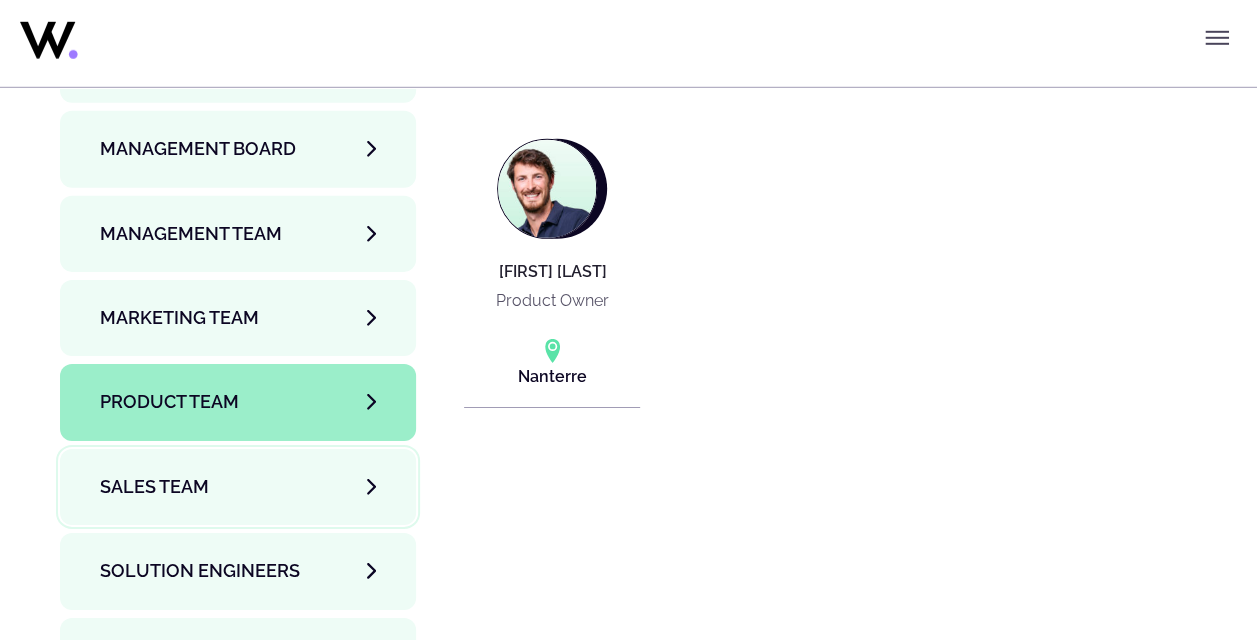 click on "Sales team" at bounding box center [238, 487] 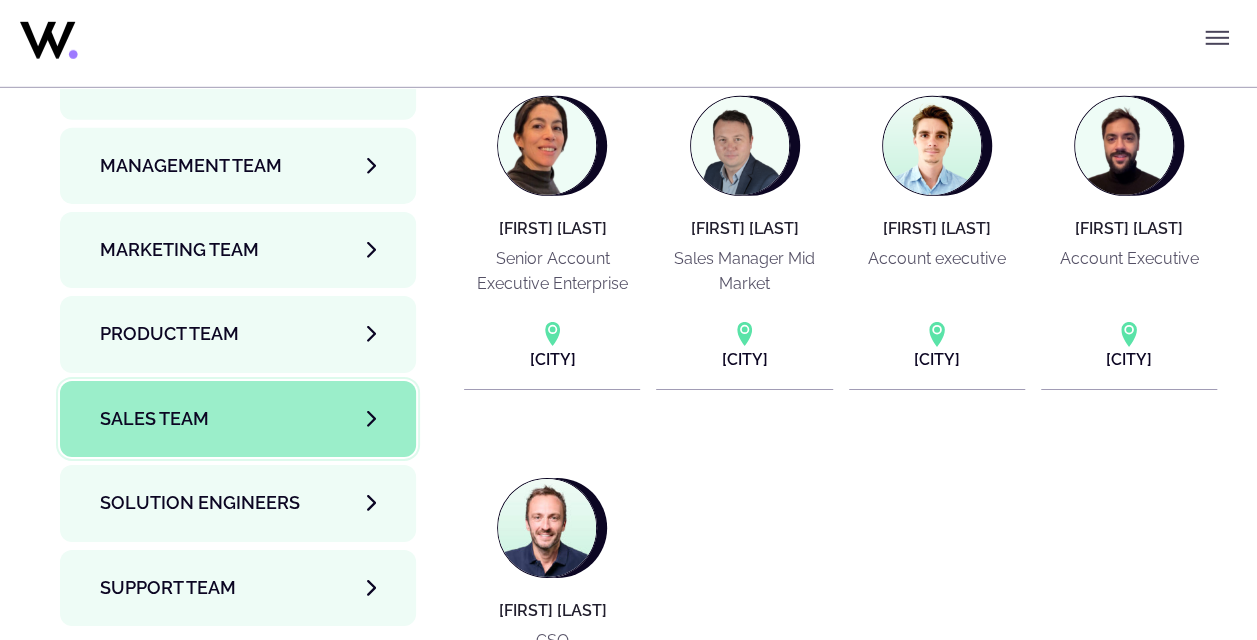 scroll, scrollTop: 6900, scrollLeft: 0, axis: vertical 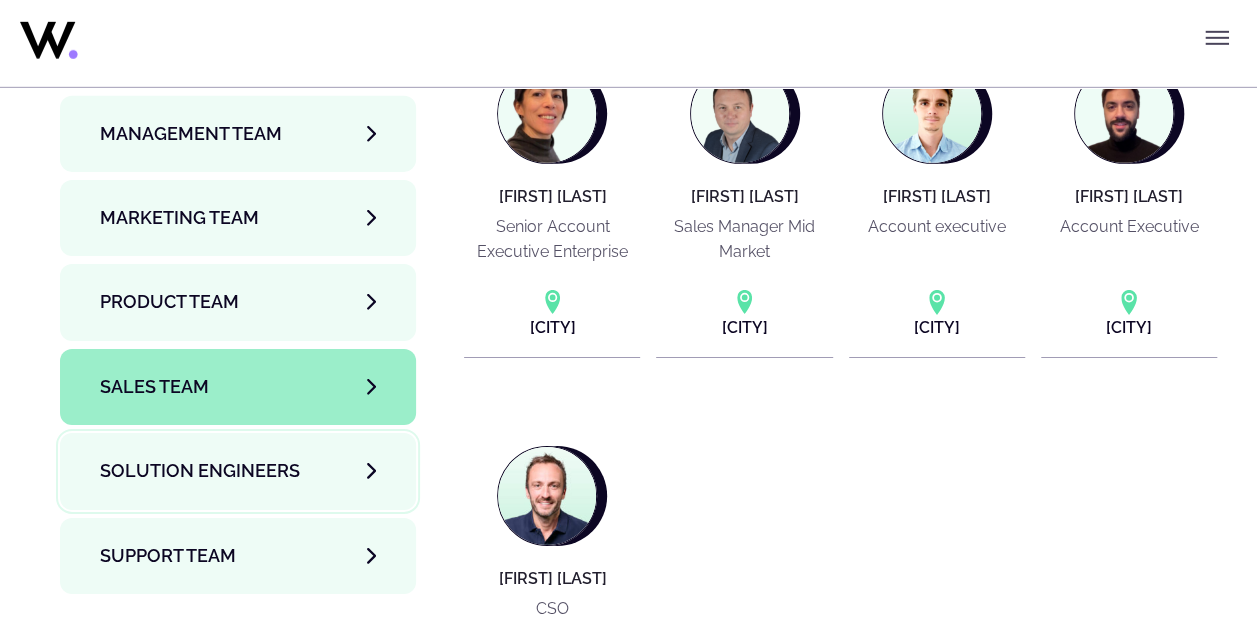 click on "Solution Engineers" at bounding box center [200, 471] 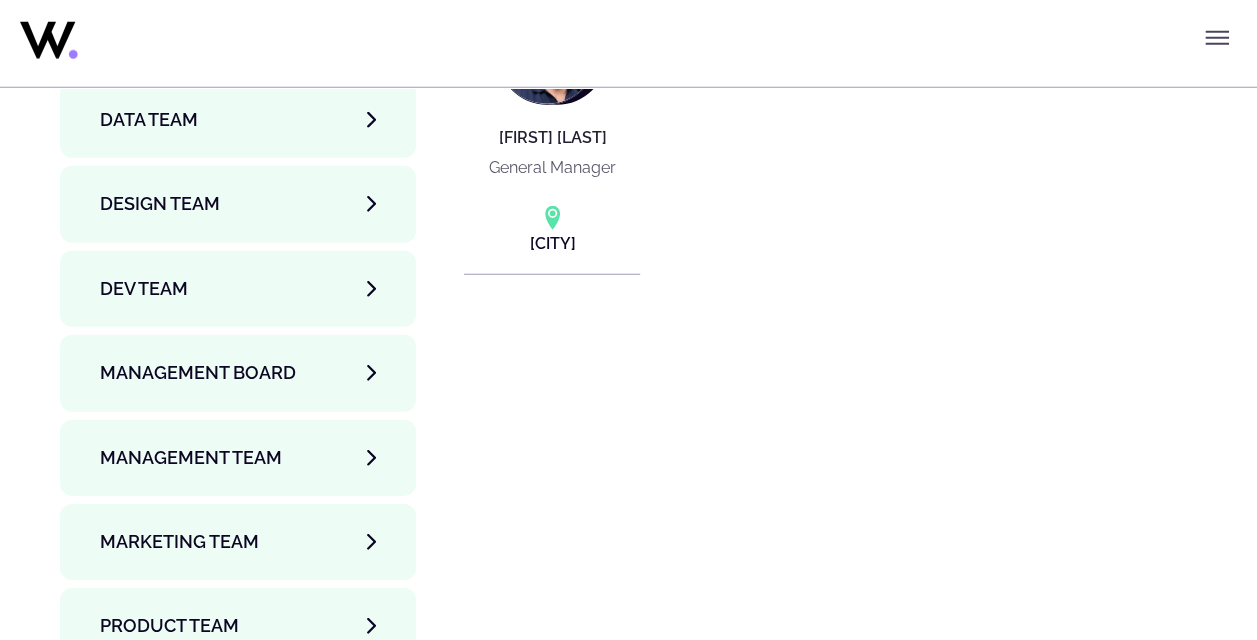 scroll, scrollTop: 6300, scrollLeft: 0, axis: vertical 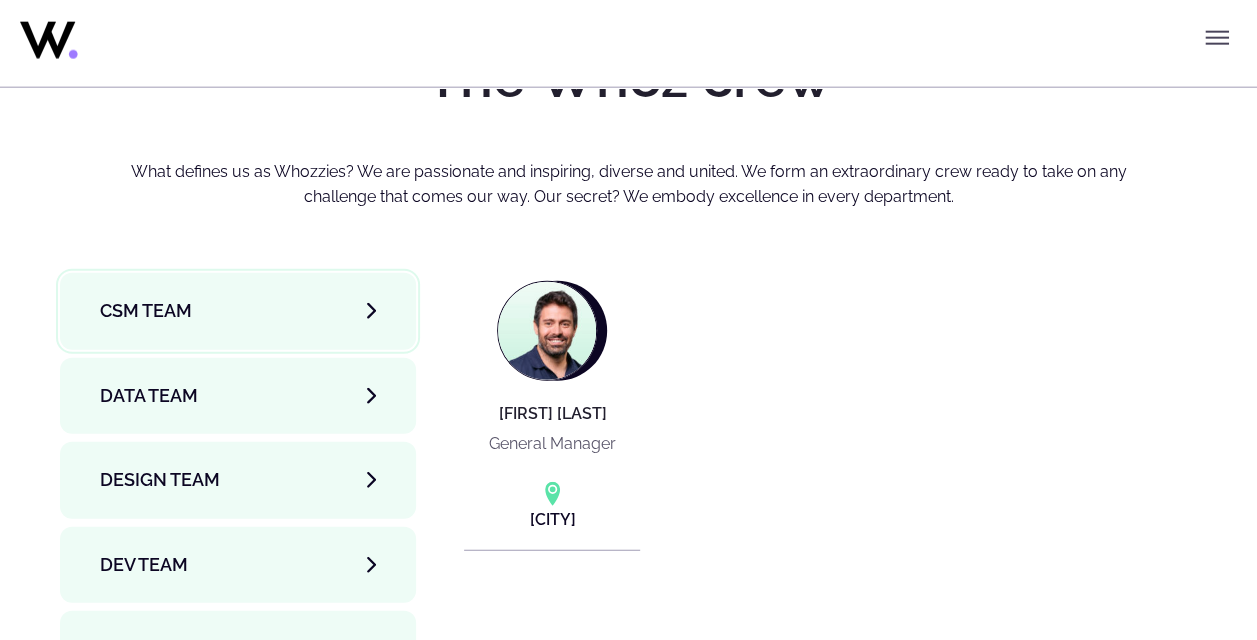click on "CSM team" at bounding box center [238, 311] 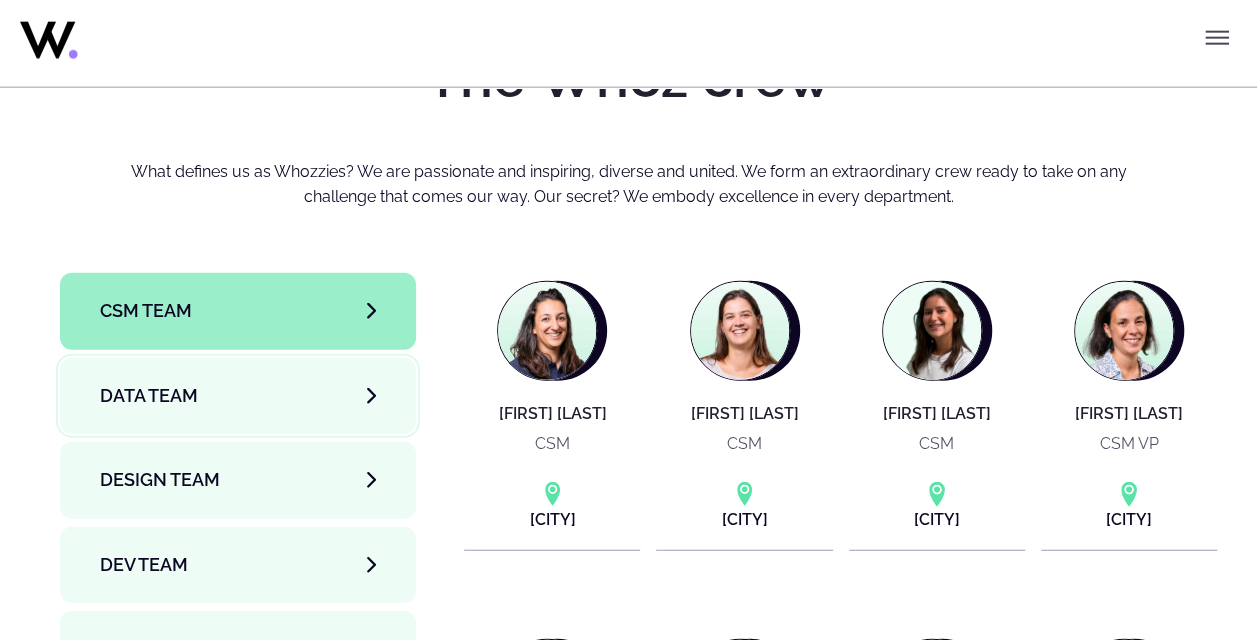 click on "Data team" at bounding box center [238, 396] 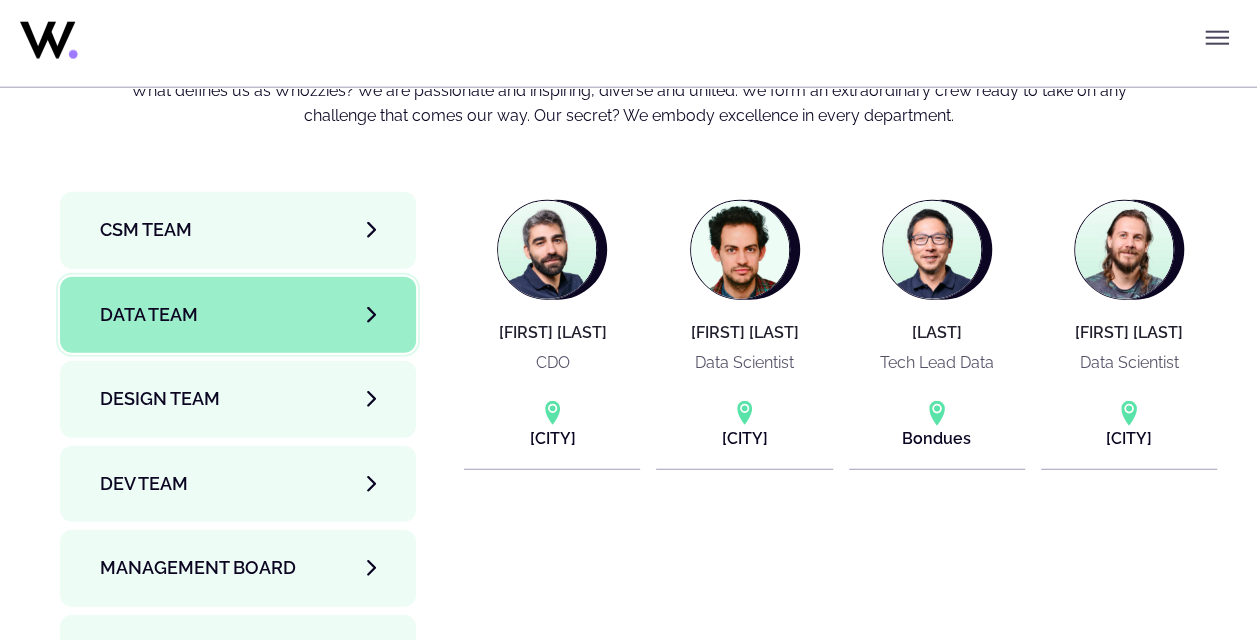 scroll, scrollTop: 6400, scrollLeft: 0, axis: vertical 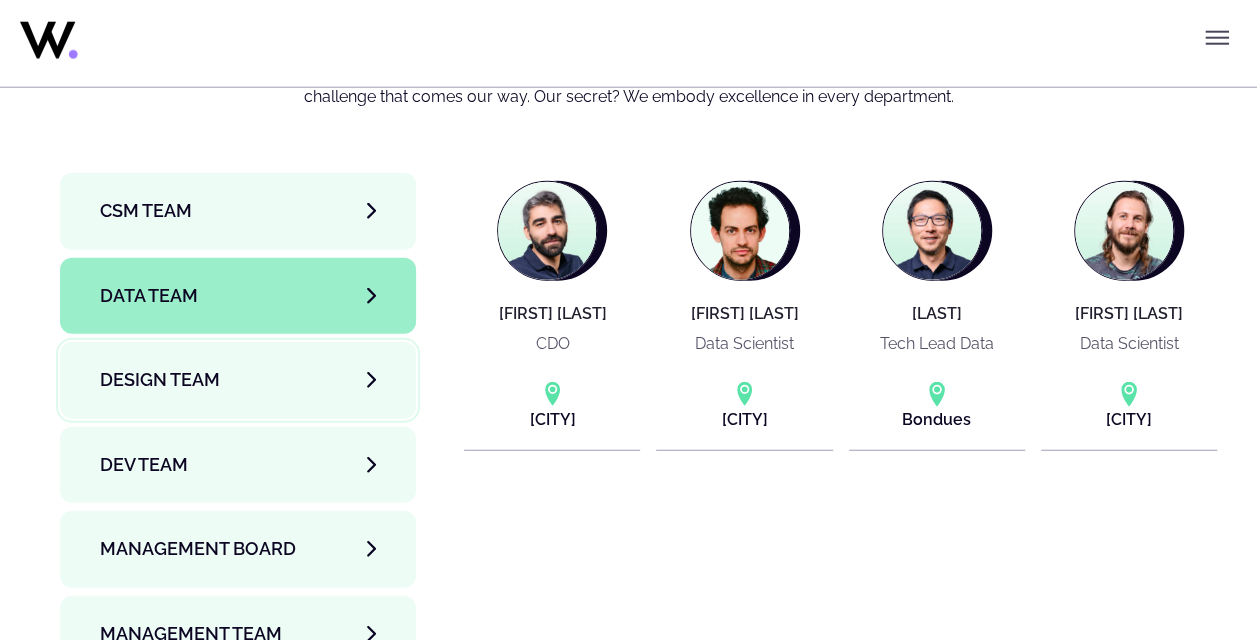 click on "Design team" at bounding box center [238, 380] 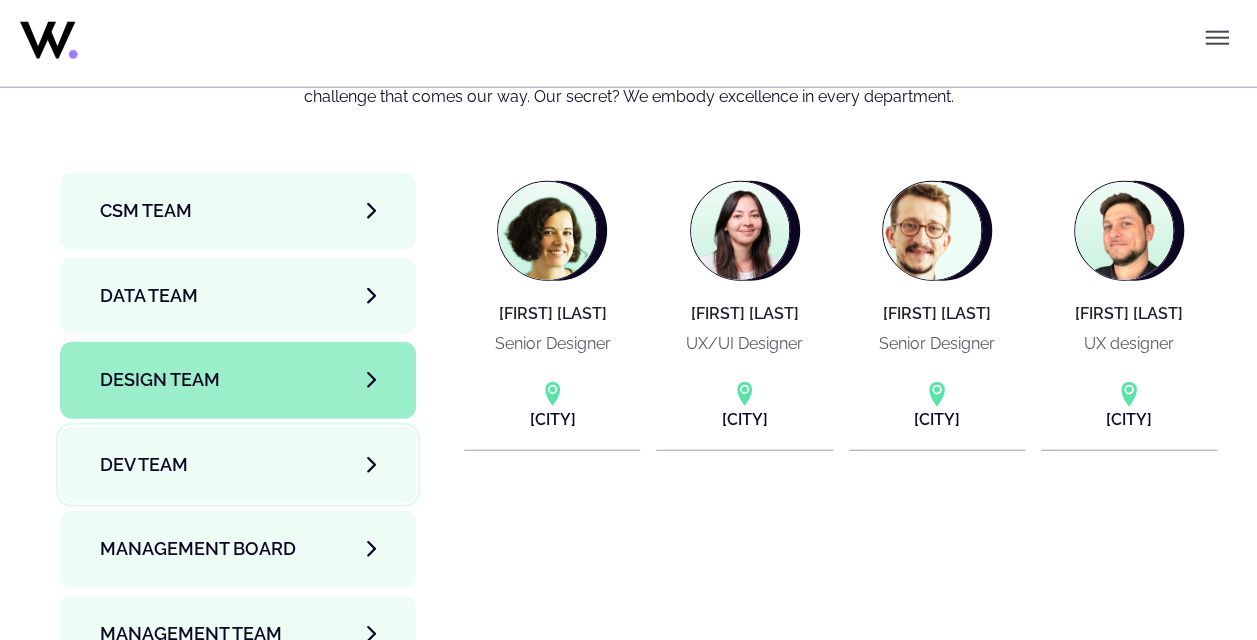 click on "Dev team" at bounding box center [238, 465] 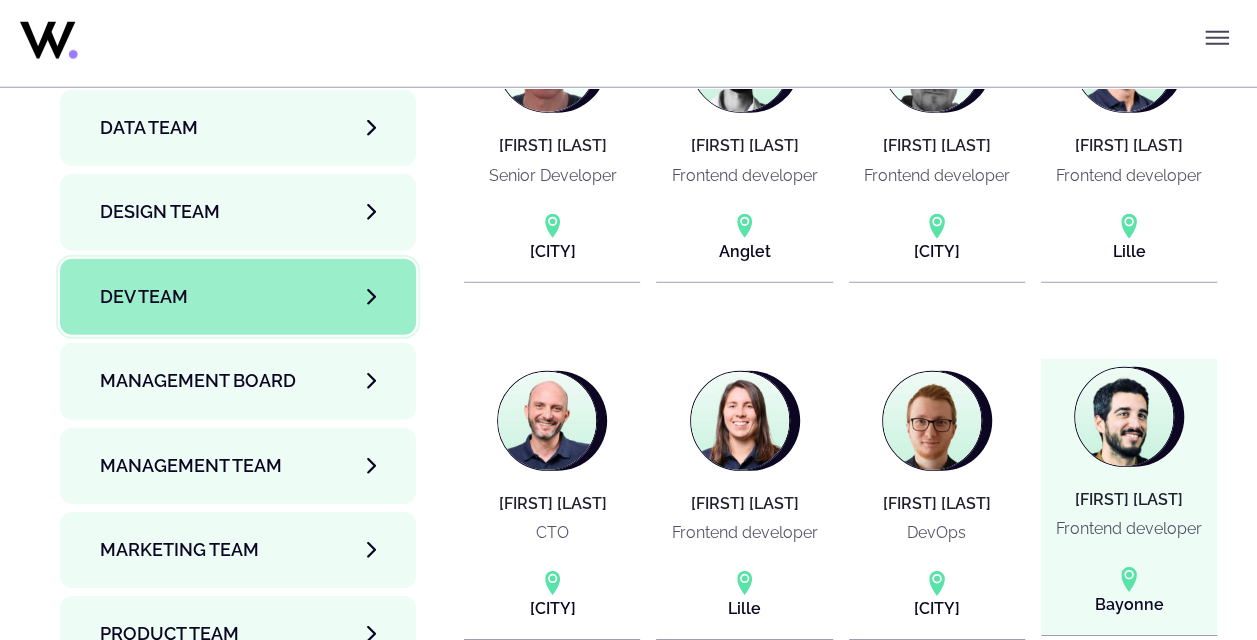scroll, scrollTop: 6600, scrollLeft: 0, axis: vertical 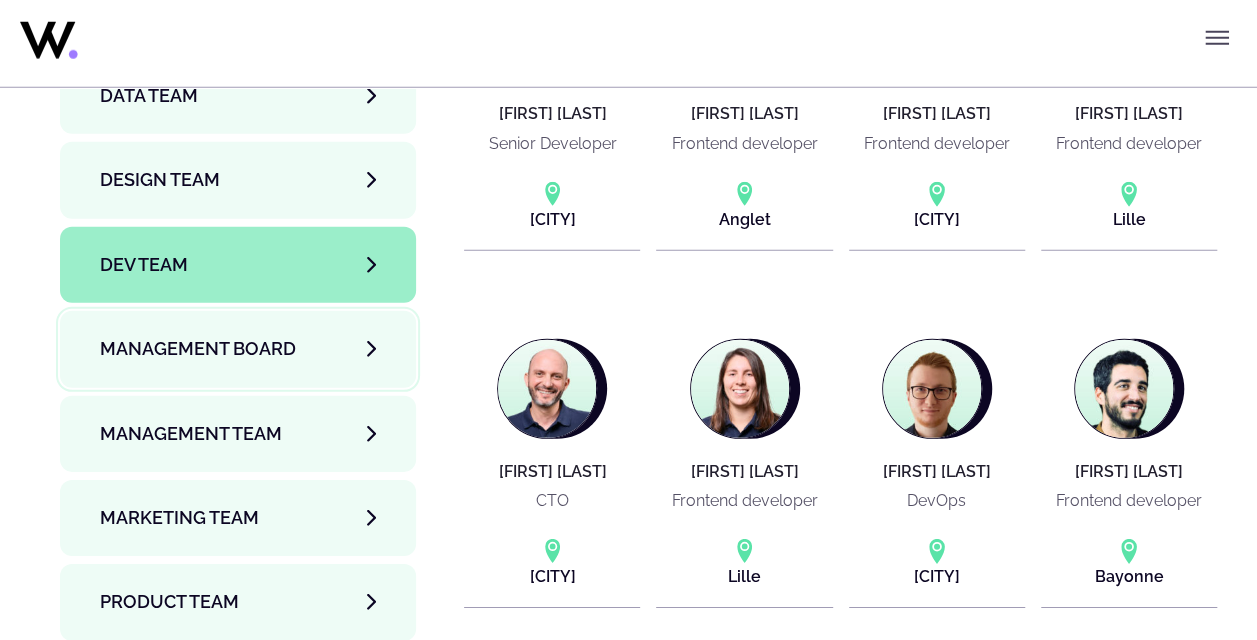 click on "Management Board" at bounding box center (198, 349) 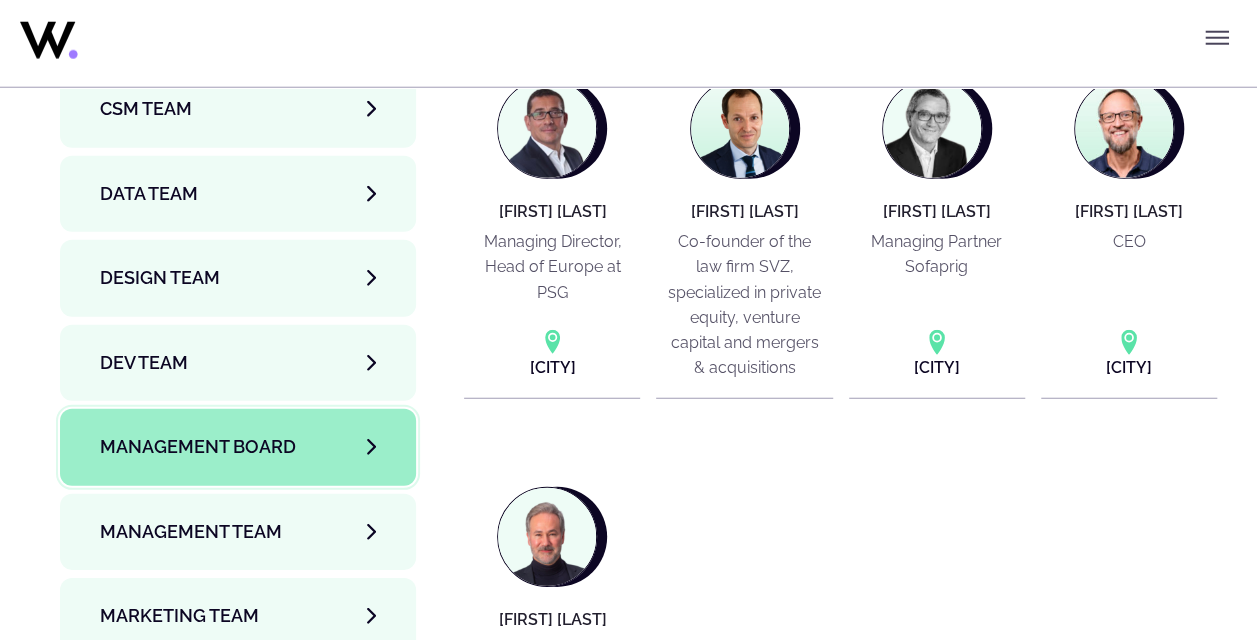 scroll, scrollTop: 6700, scrollLeft: 0, axis: vertical 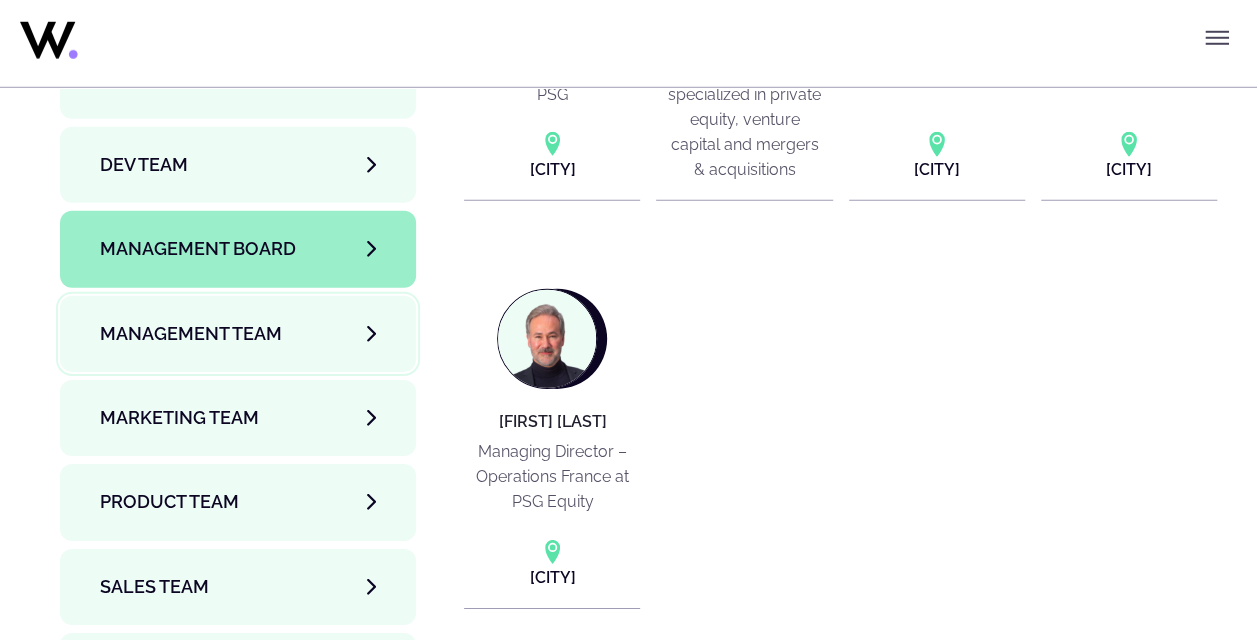 click on "Management Team" at bounding box center [191, 334] 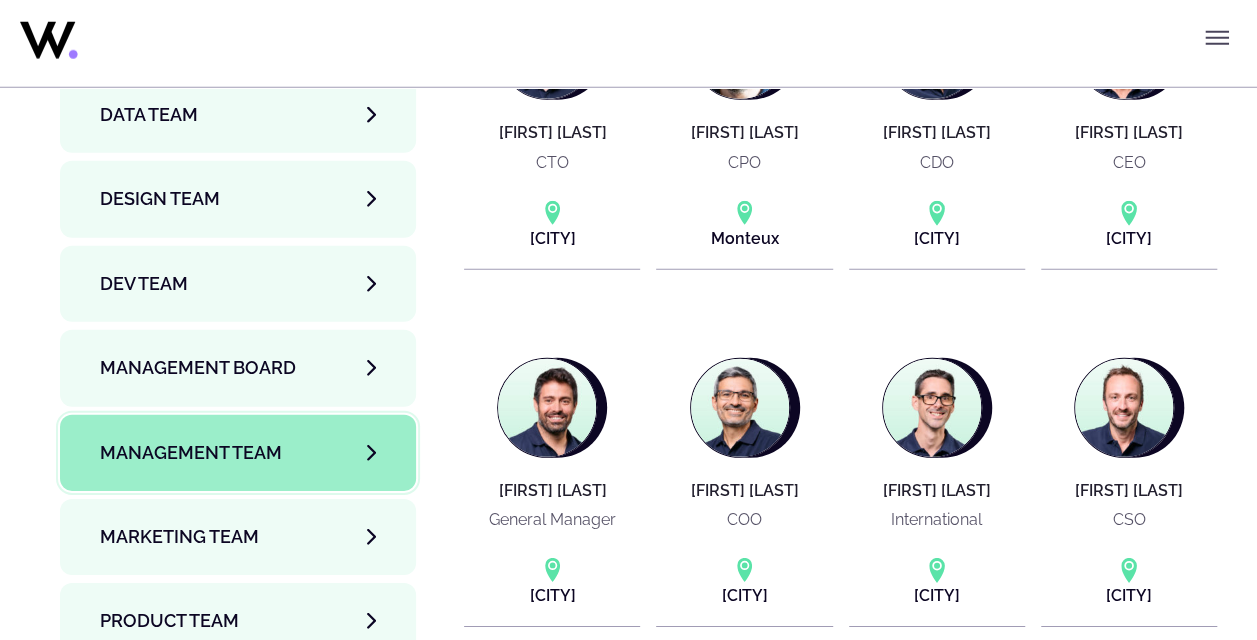 scroll, scrollTop: 6700, scrollLeft: 0, axis: vertical 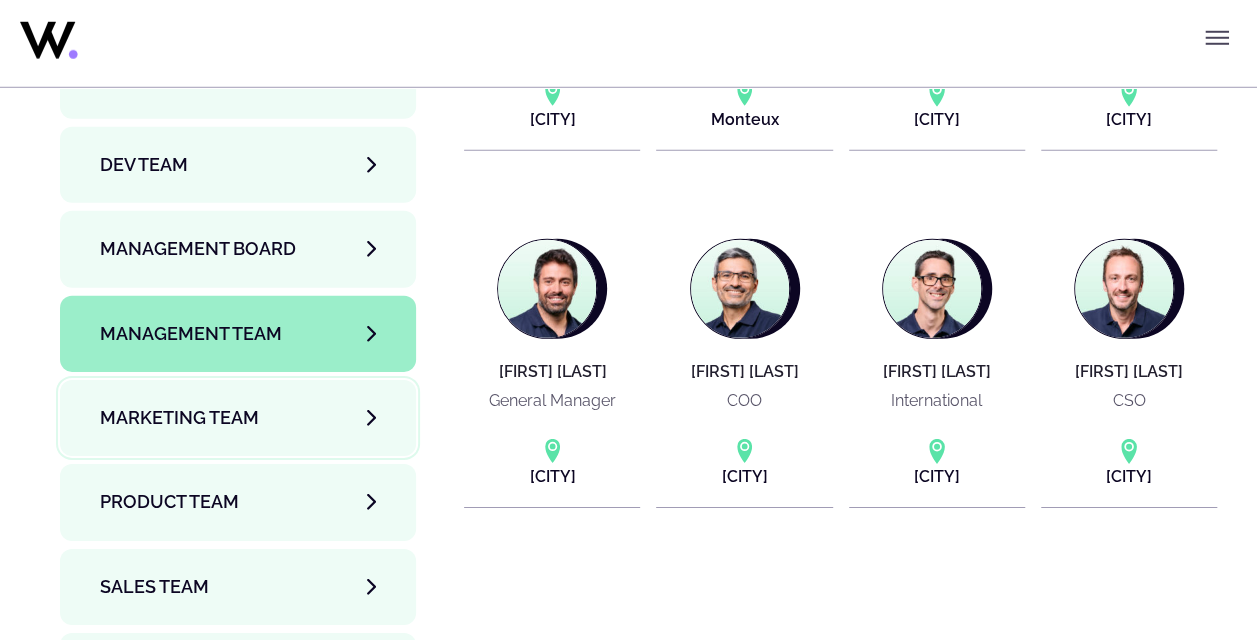 click on "Marketing Team" at bounding box center (238, 418) 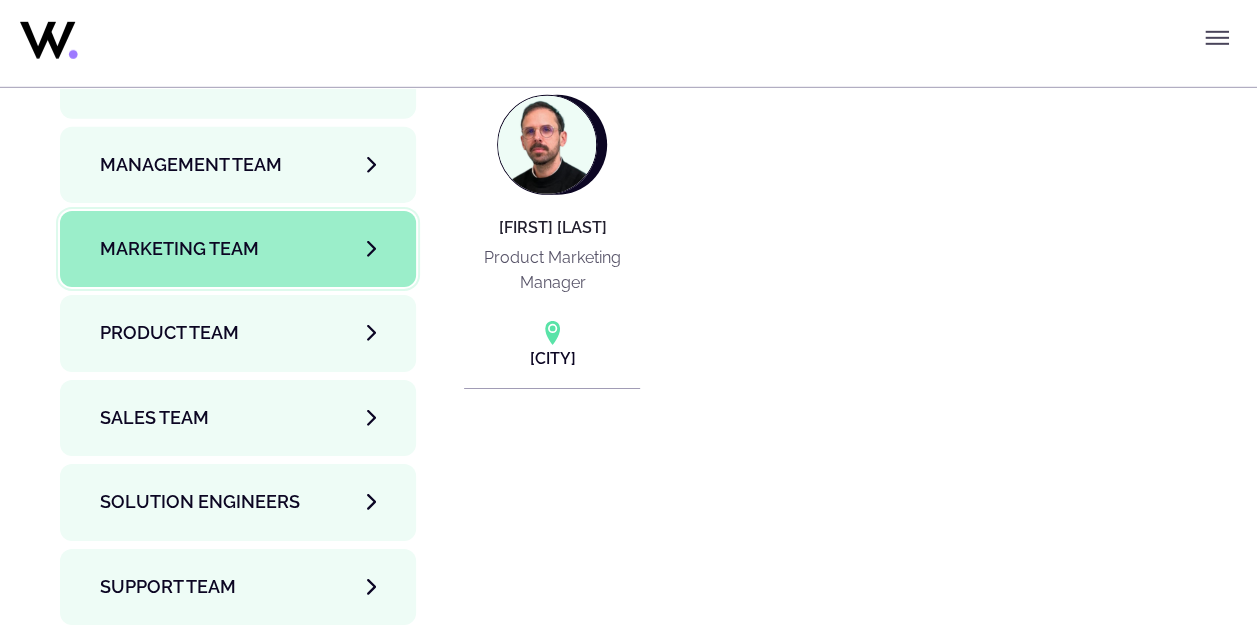 scroll, scrollTop: 6900, scrollLeft: 0, axis: vertical 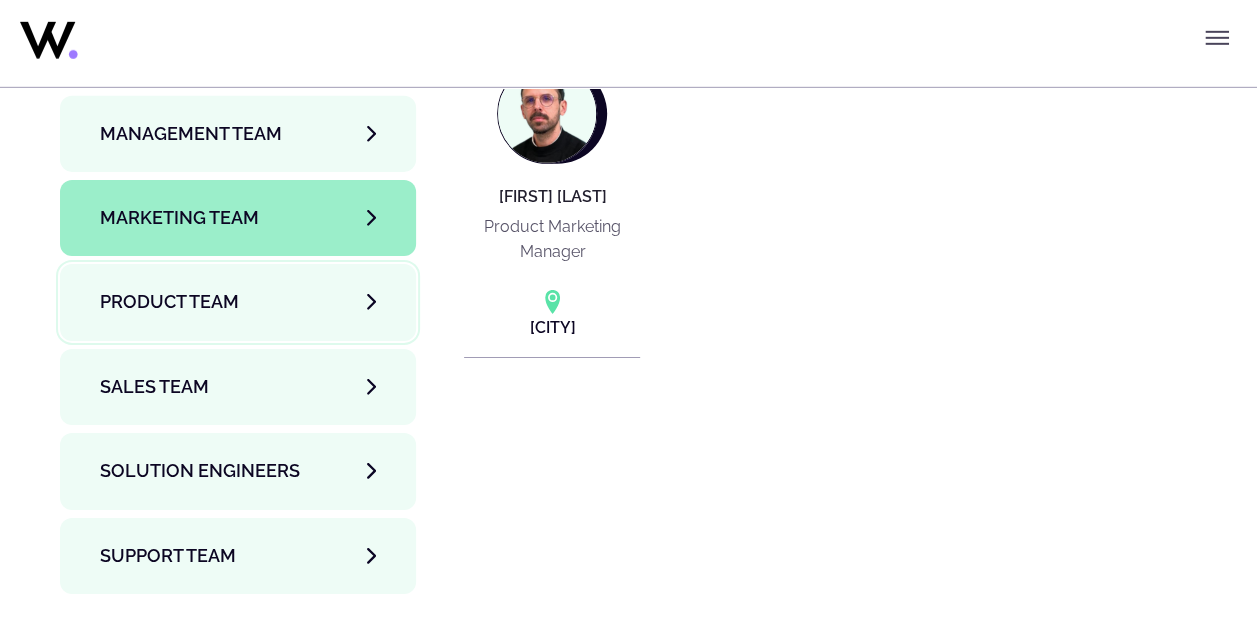 click on "Product team" at bounding box center [238, 302] 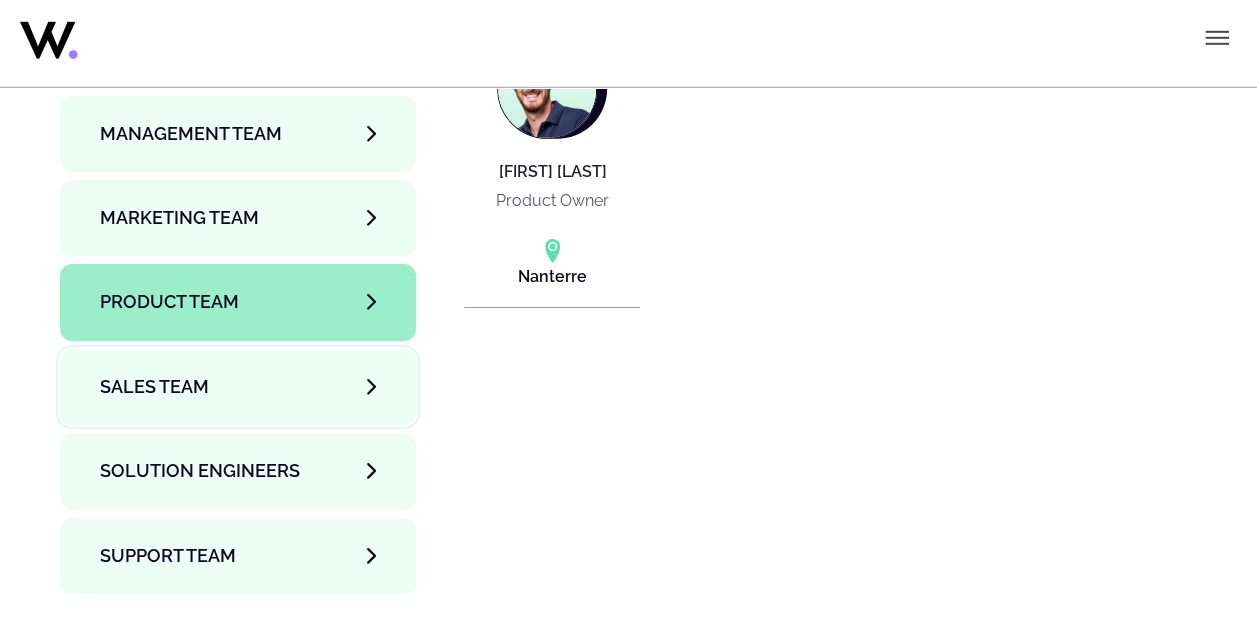 click on "Sales team" at bounding box center [238, 387] 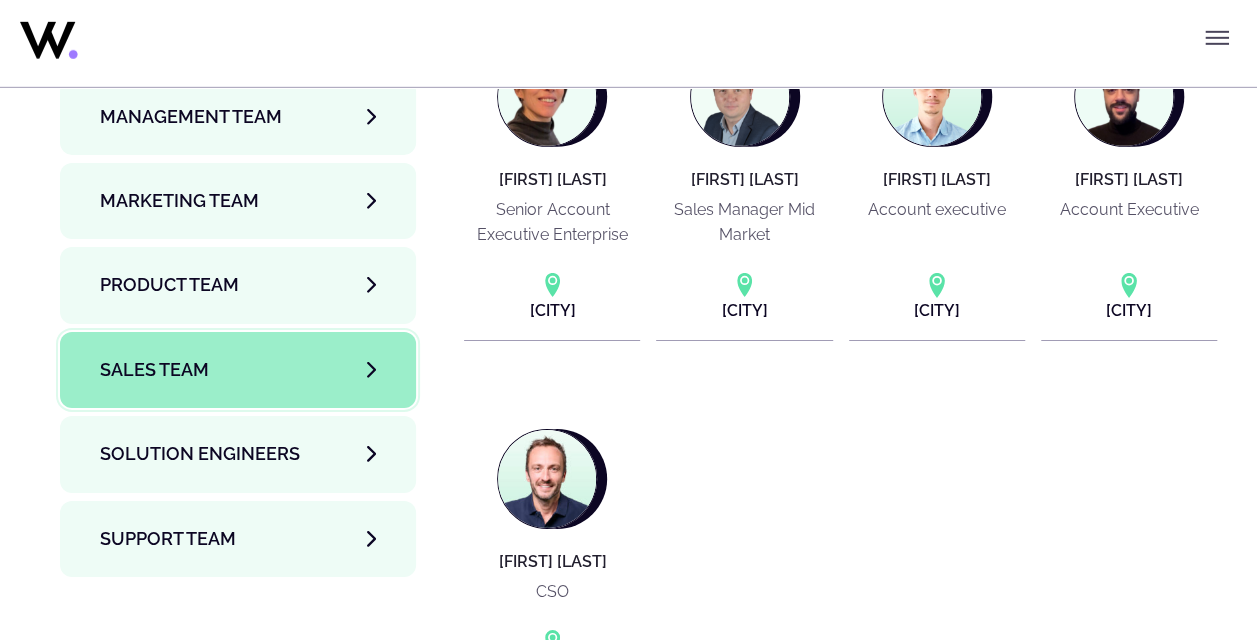 scroll, scrollTop: 7100, scrollLeft: 0, axis: vertical 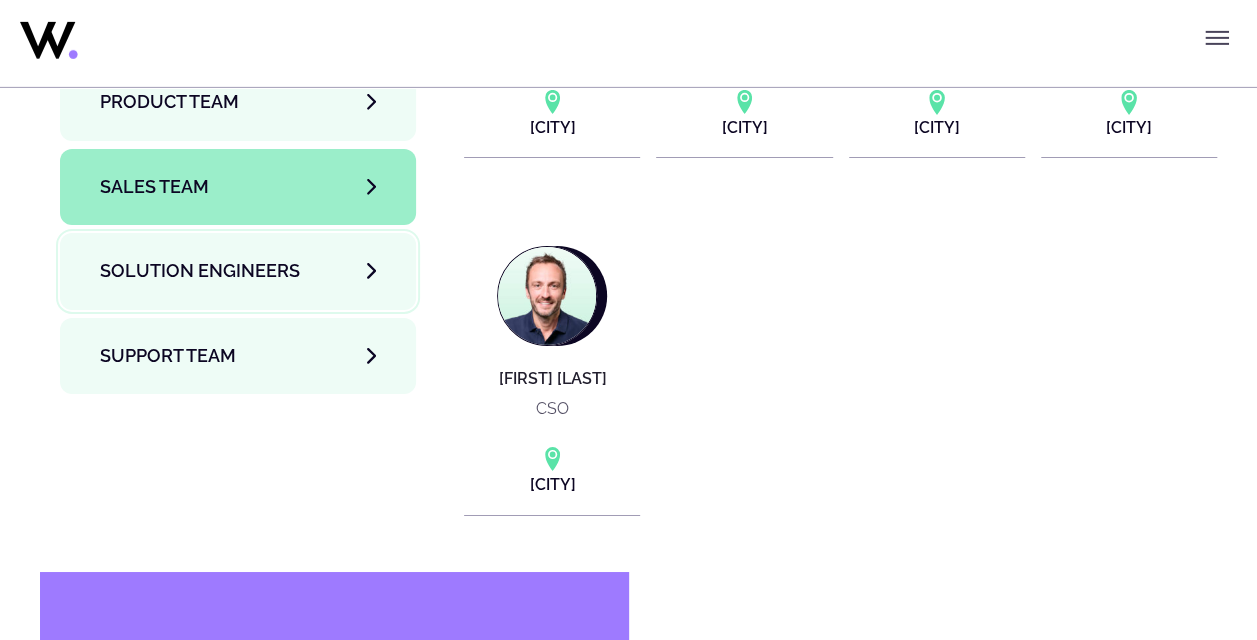click on "Solution Engineers" at bounding box center (200, 271) 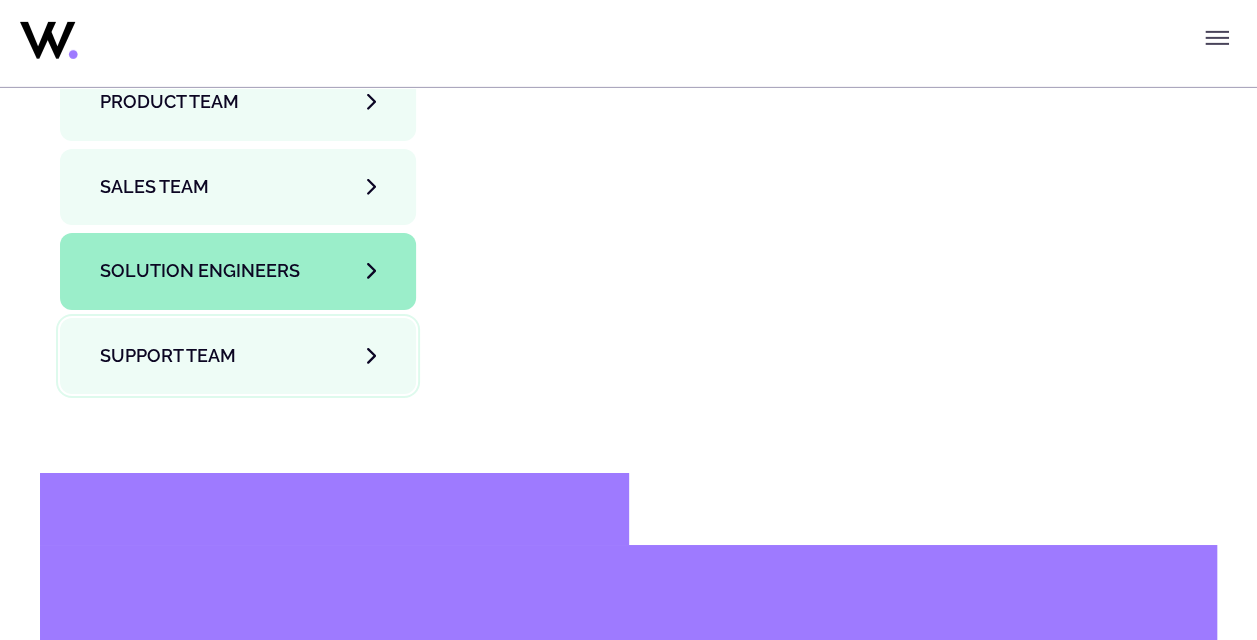click on "Support team" at bounding box center (238, 356) 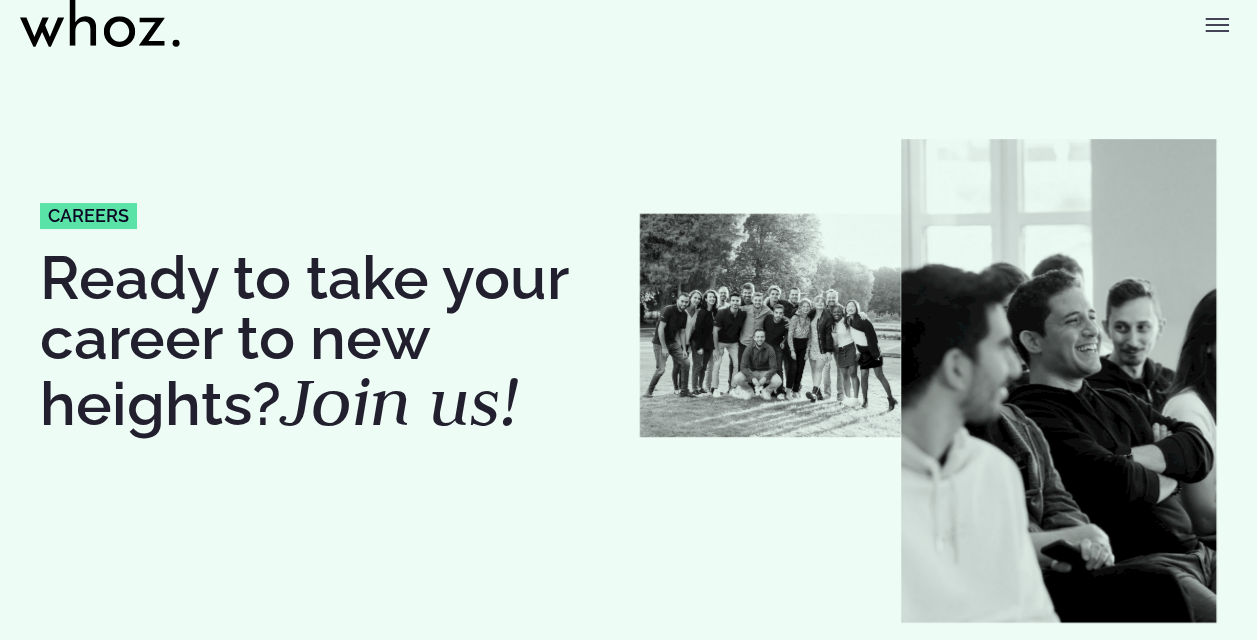scroll, scrollTop: 0, scrollLeft: 0, axis: both 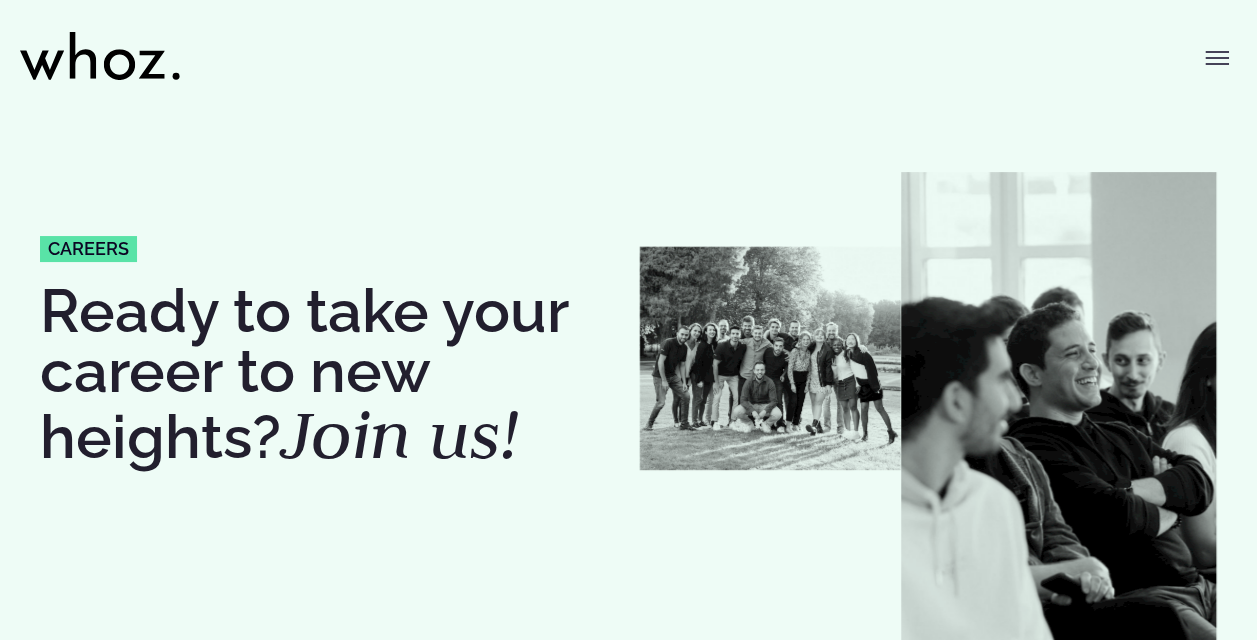 click 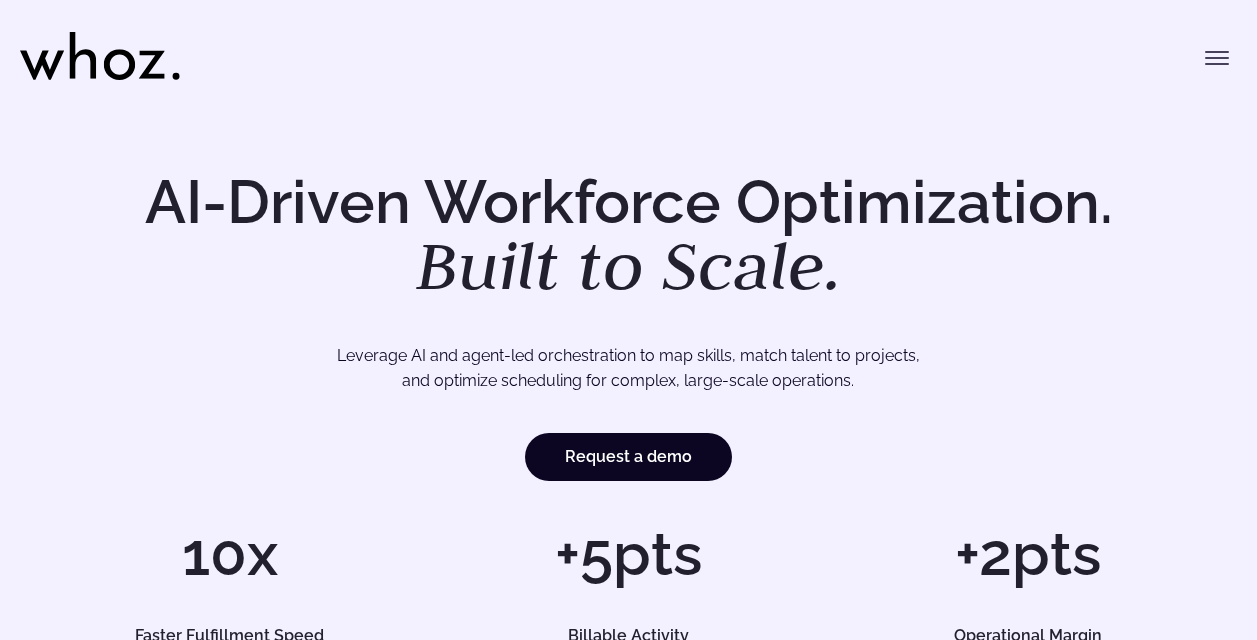 scroll, scrollTop: 0, scrollLeft: 0, axis: both 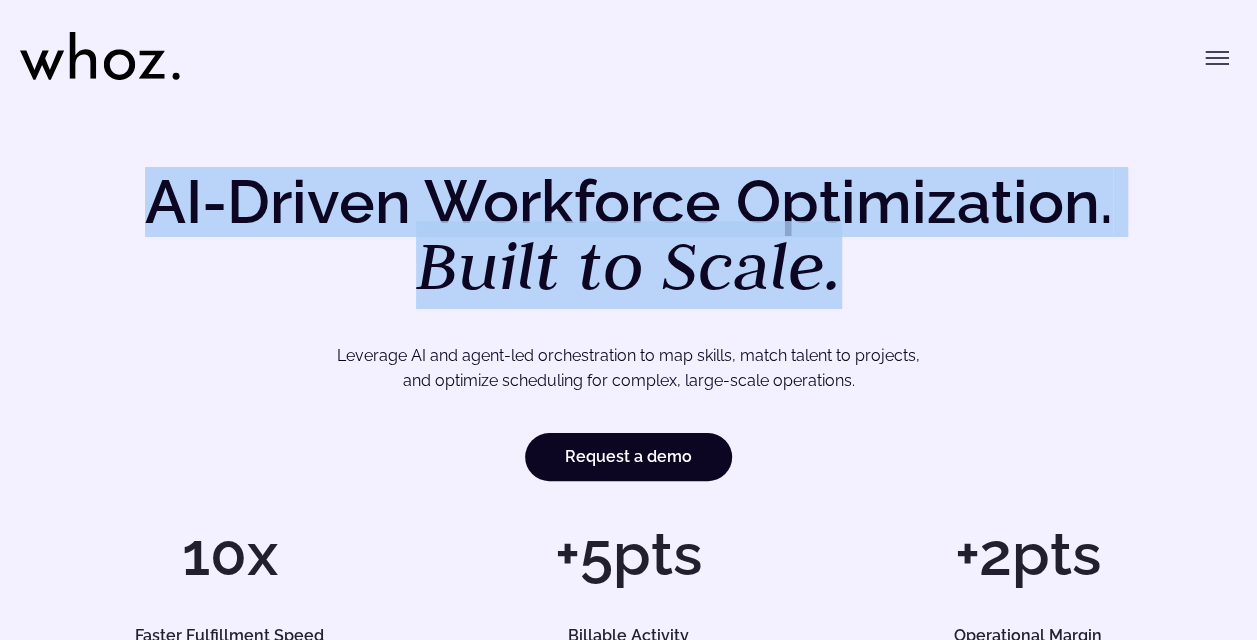 drag, startPoint x: 155, startPoint y: 194, endPoint x: 988, endPoint y: 296, distance: 839.2217 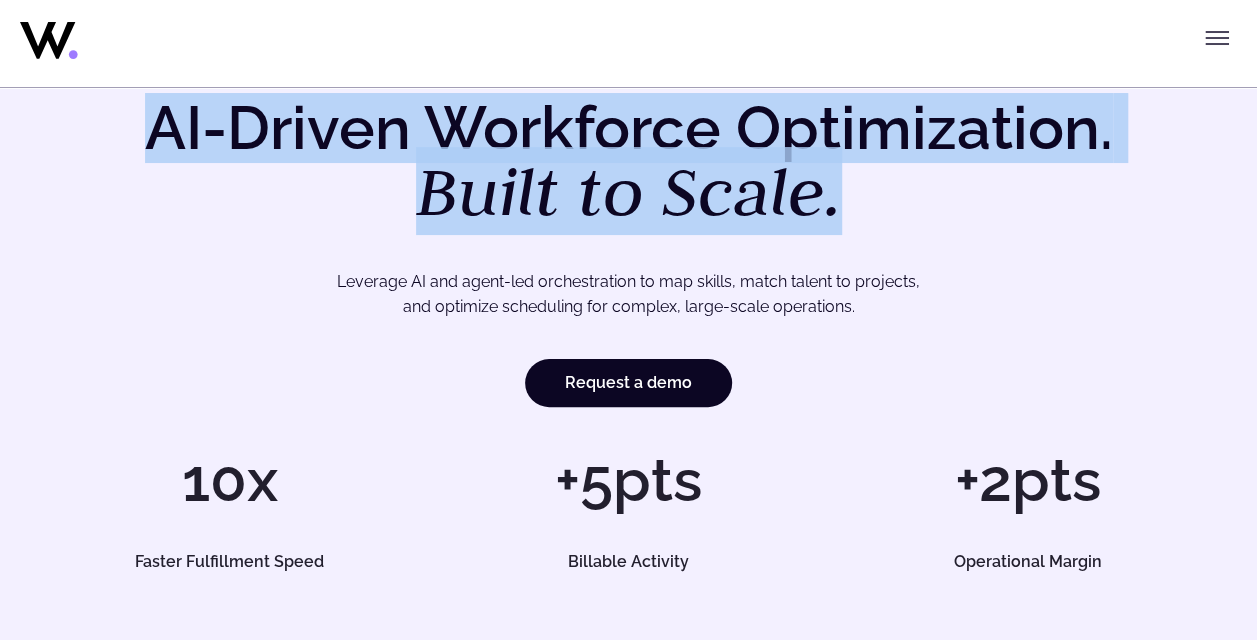 scroll, scrollTop: 100, scrollLeft: 0, axis: vertical 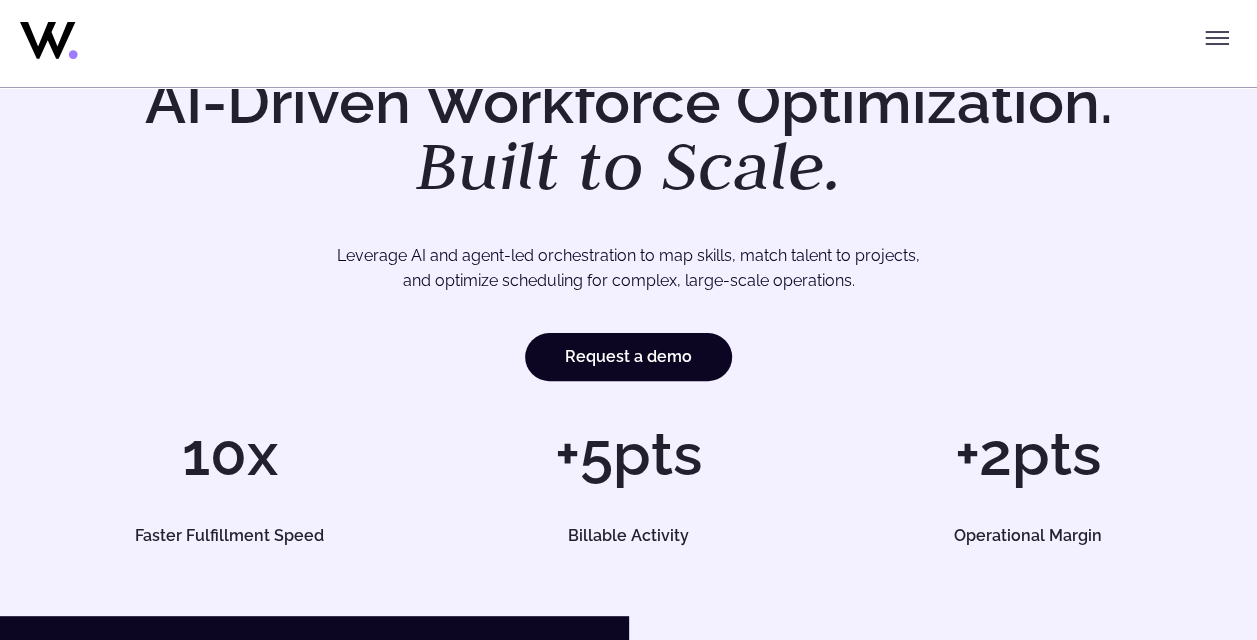 click on "AI-Driven Workforce Optimization.   Built to Scale.
Leverage AI and agent-led orchestration to map skills, match talent to projects,  and optimize scheduling for complex, large-scale operations.
Request a demo" at bounding box center (628, 226) 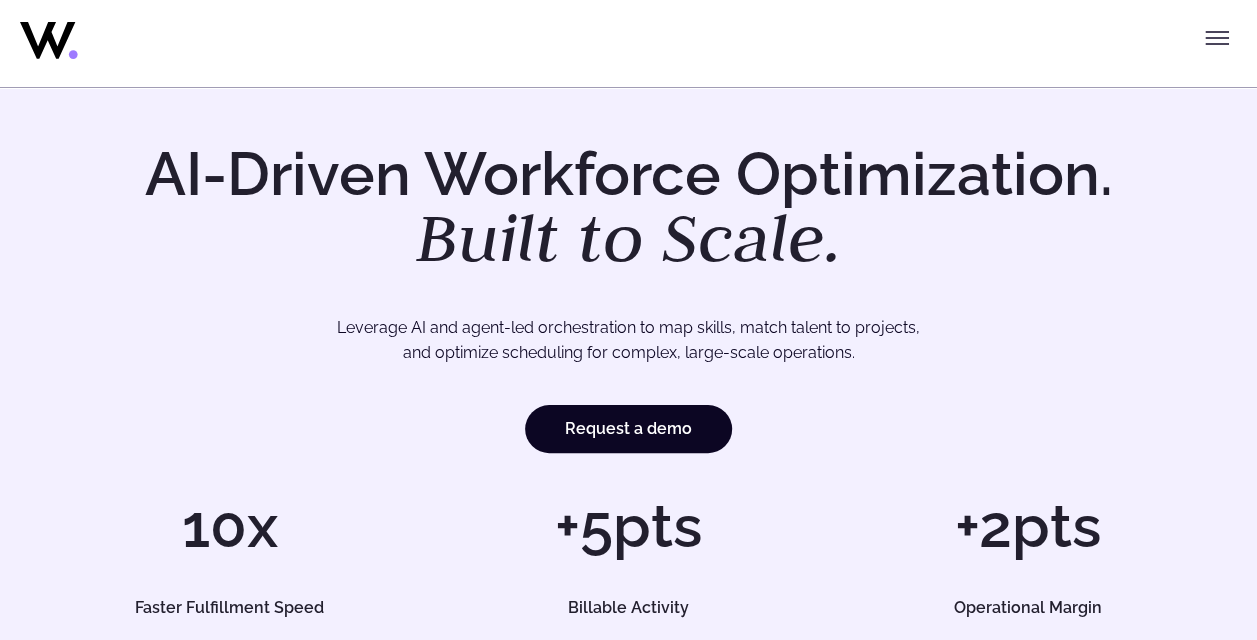 scroll, scrollTop: 0, scrollLeft: 0, axis: both 